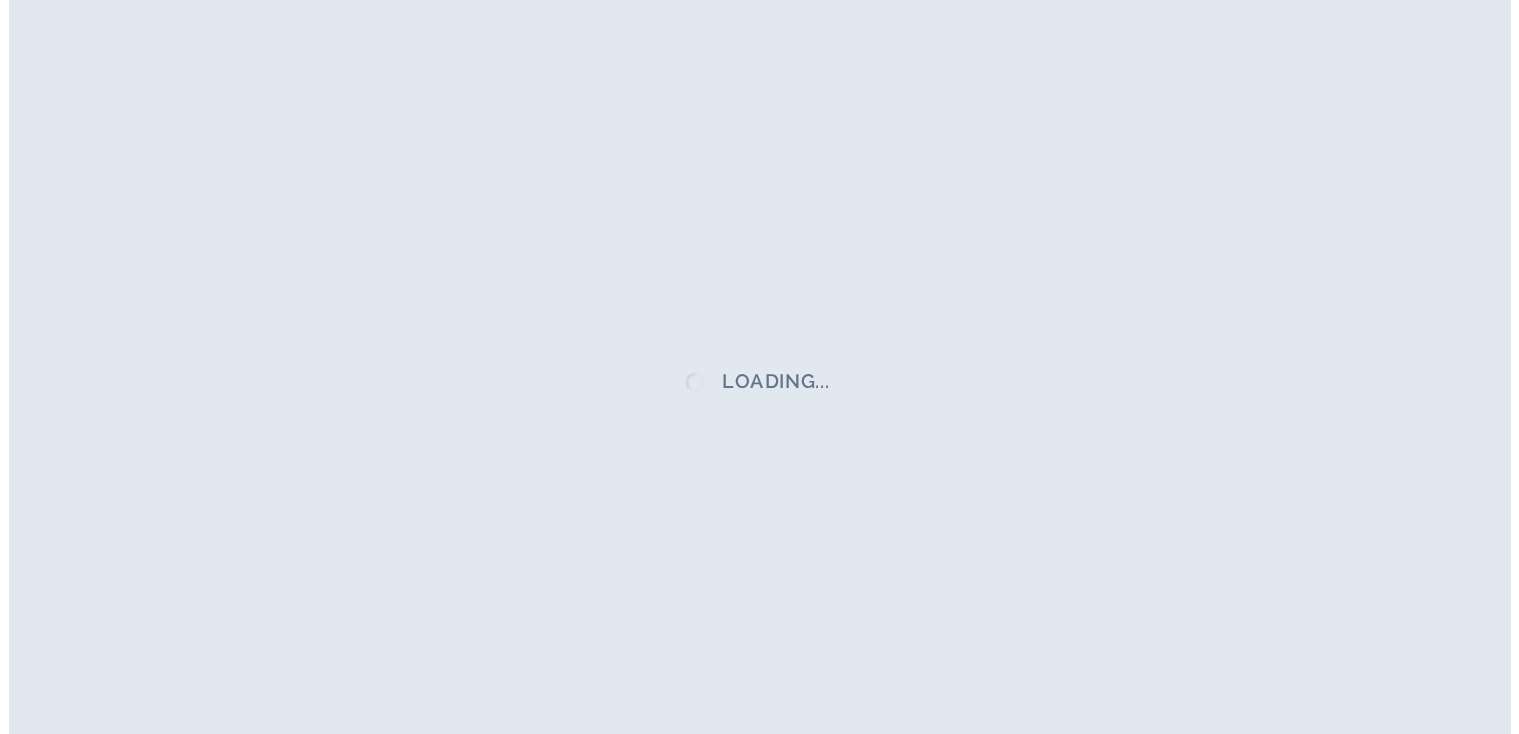 scroll, scrollTop: 0, scrollLeft: 0, axis: both 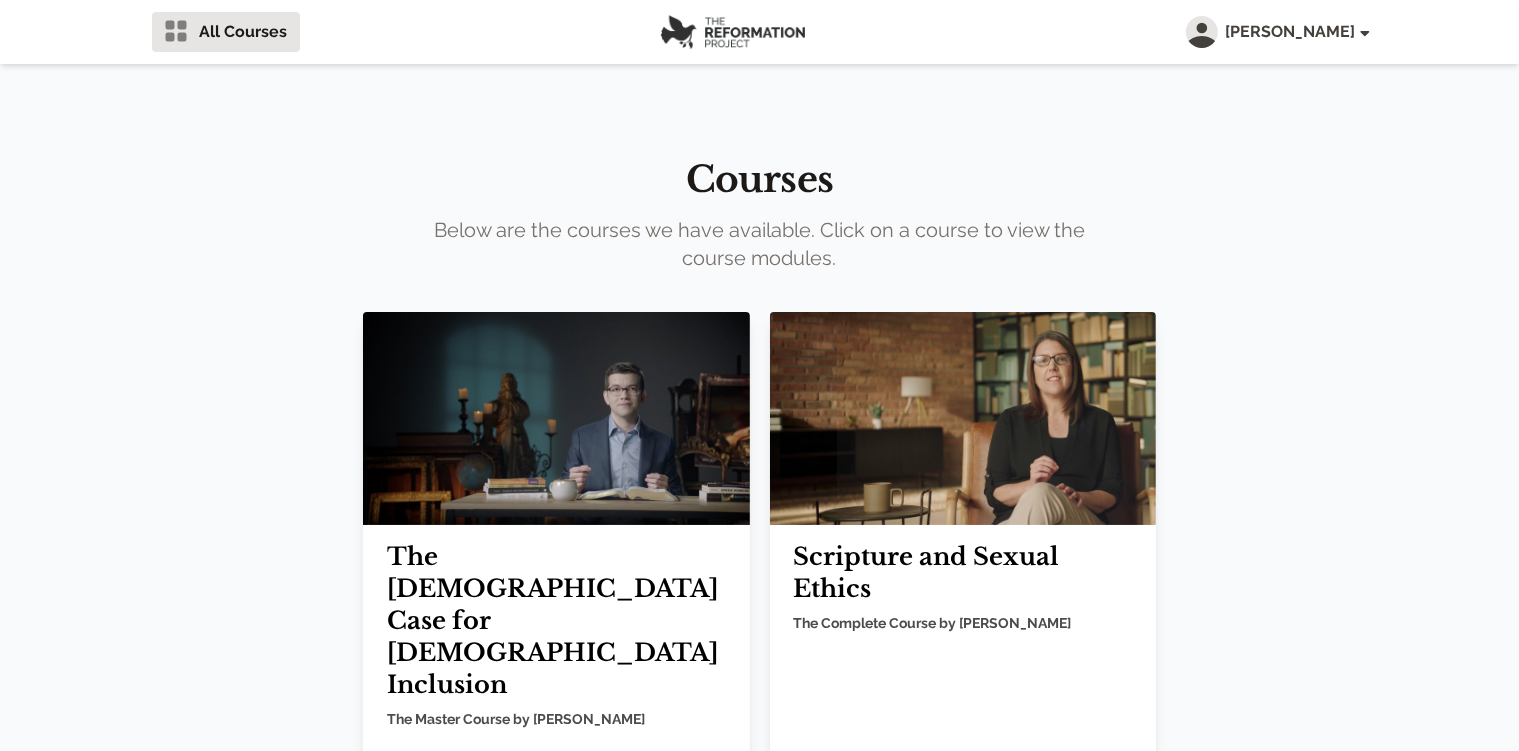 click at bounding box center [963, 418] 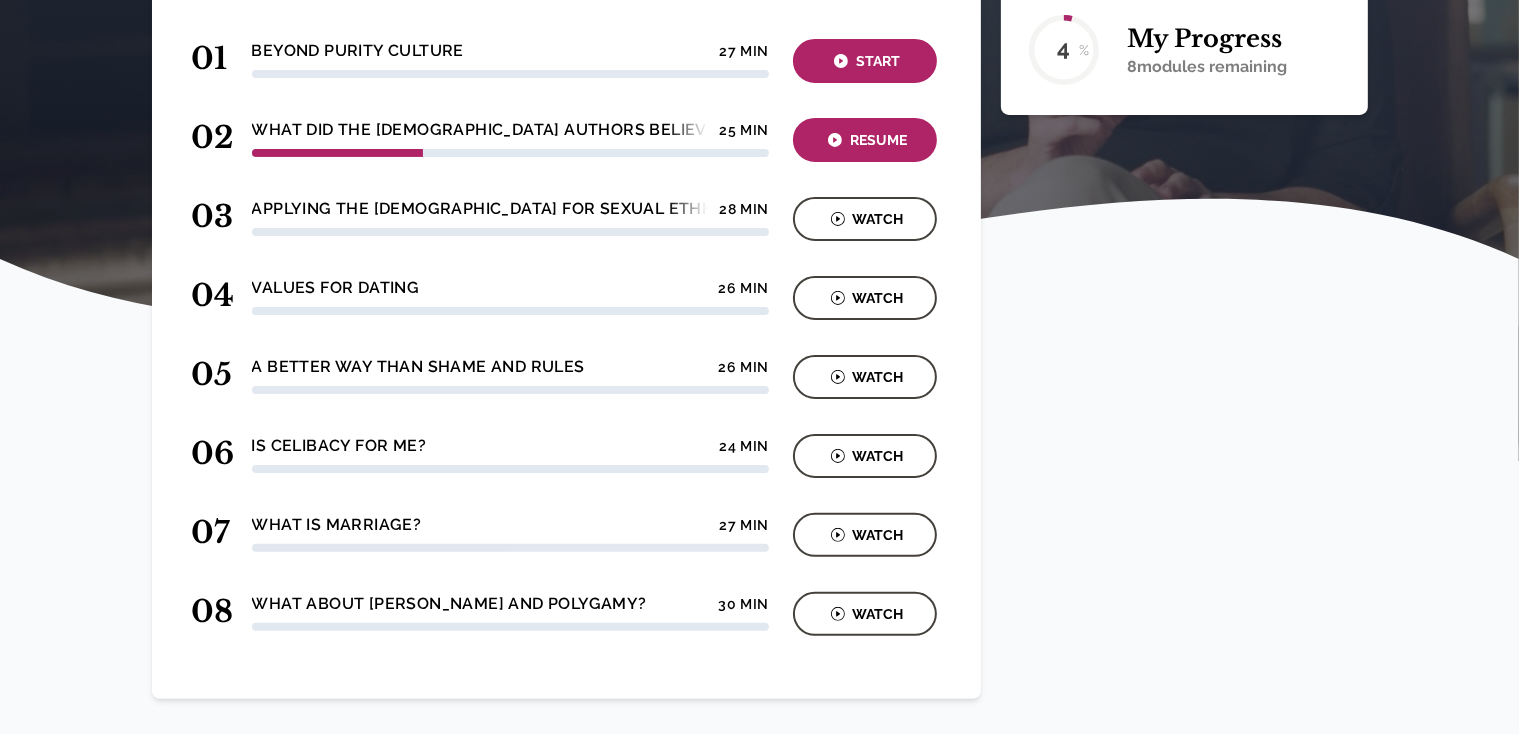 scroll, scrollTop: 475, scrollLeft: 0, axis: vertical 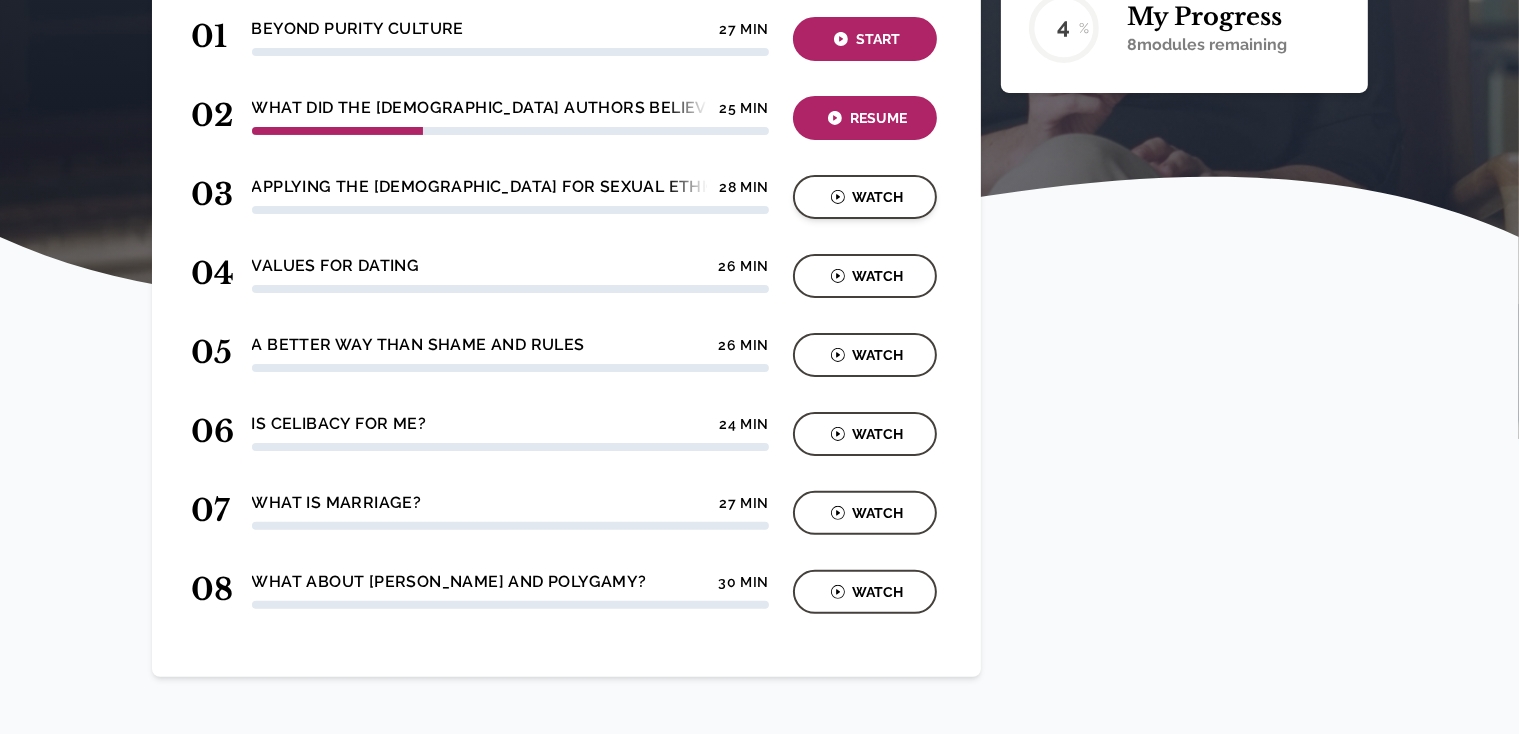click on "Watch" at bounding box center (865, 197) 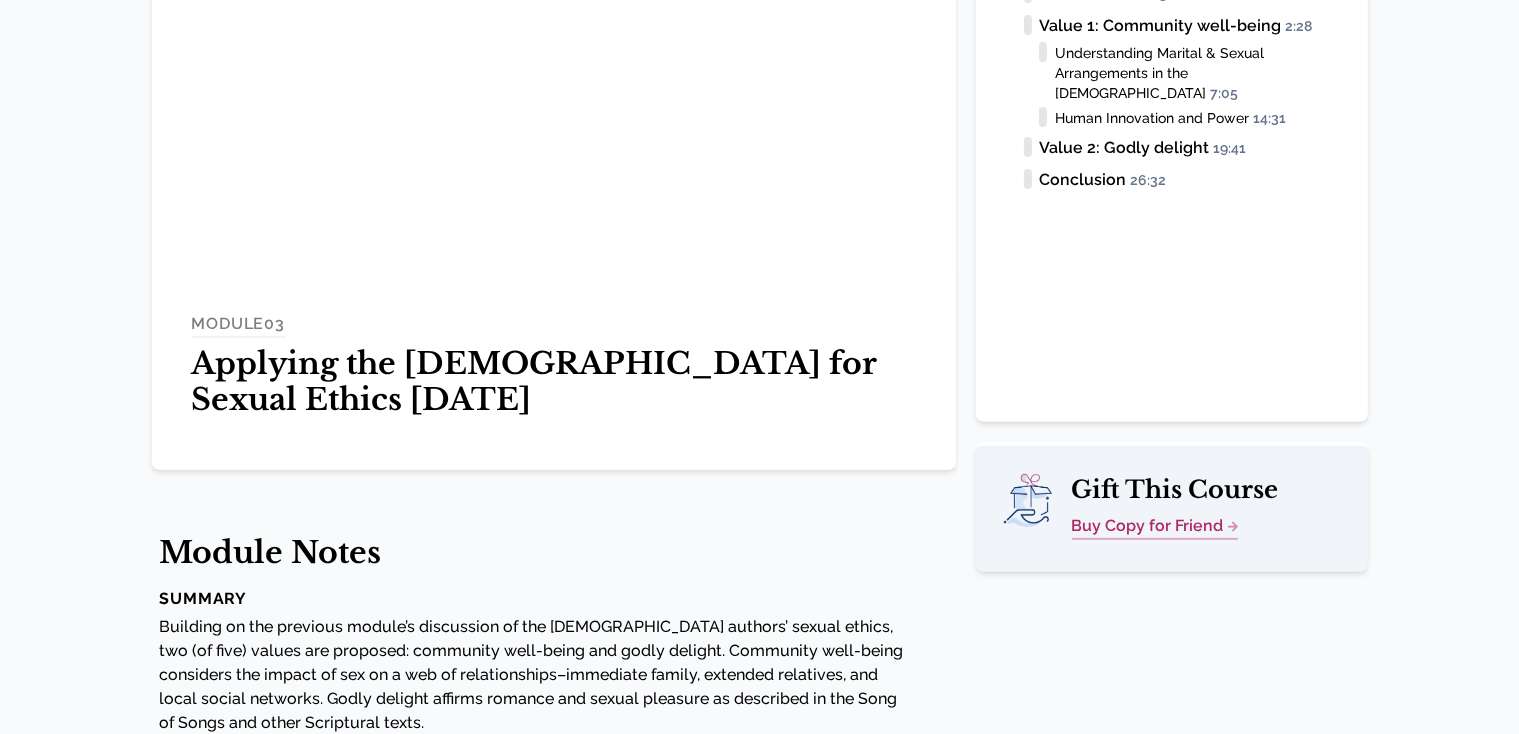 scroll, scrollTop: 528, scrollLeft: 0, axis: vertical 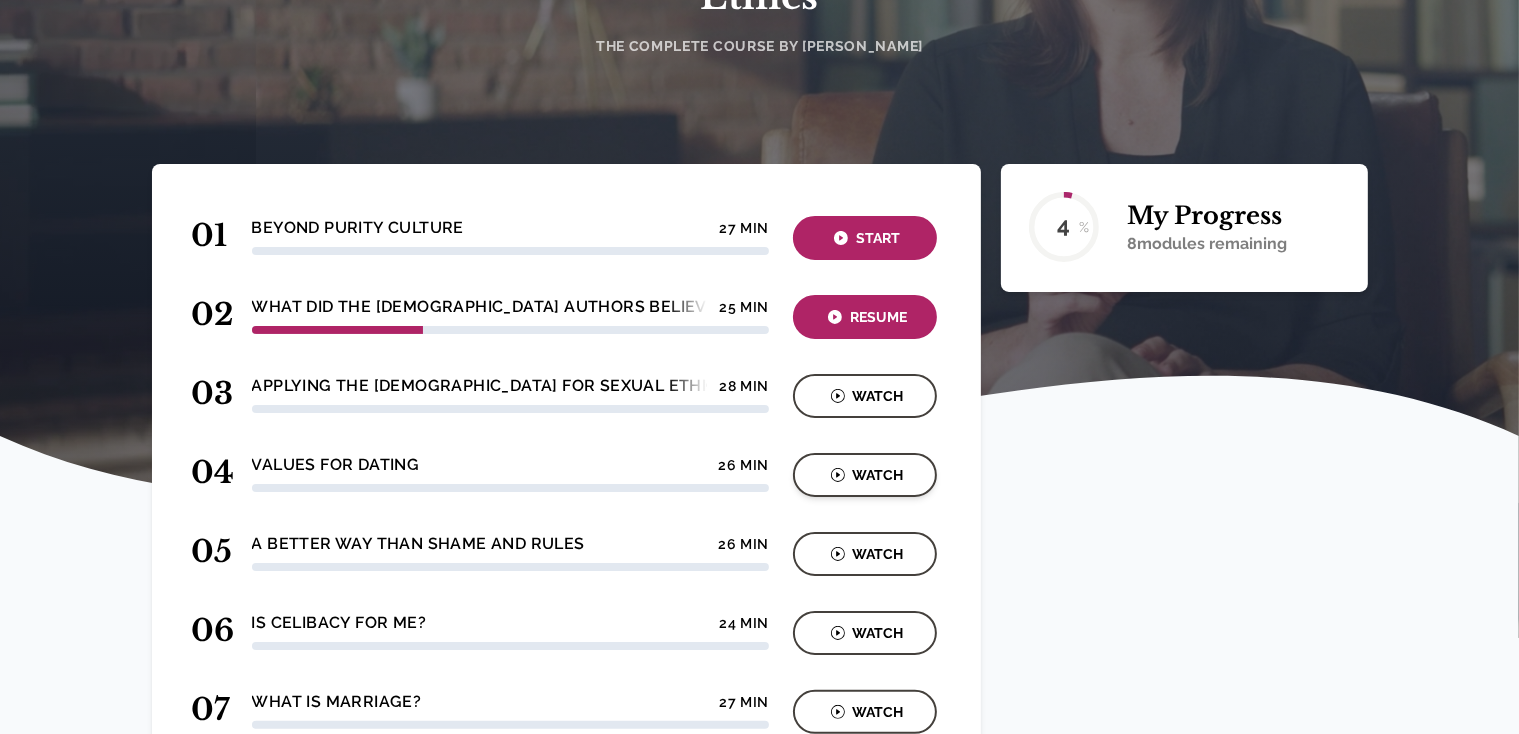 click on "Watch" at bounding box center [865, 475] 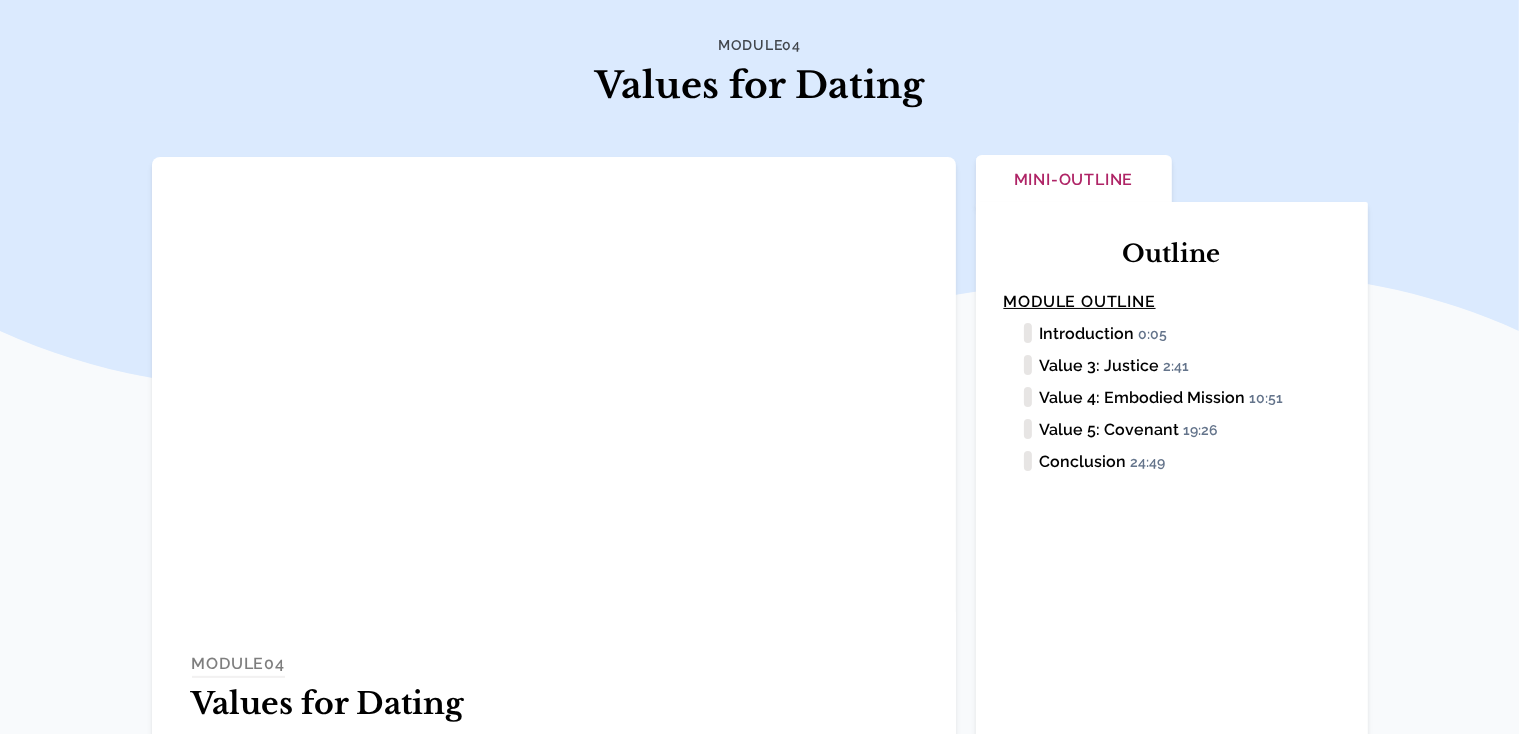 scroll, scrollTop: 211, scrollLeft: 0, axis: vertical 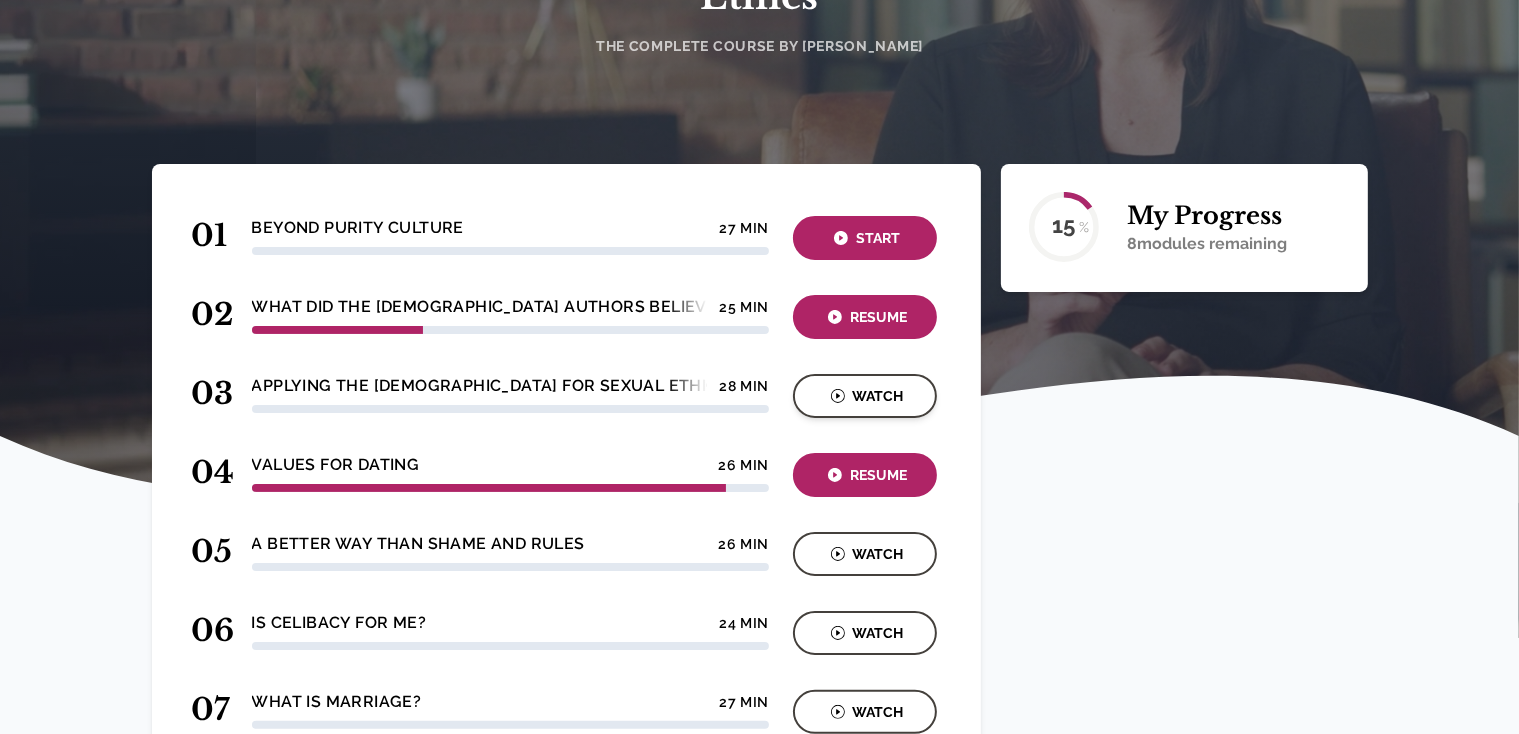 click on "Watch" at bounding box center (865, 396) 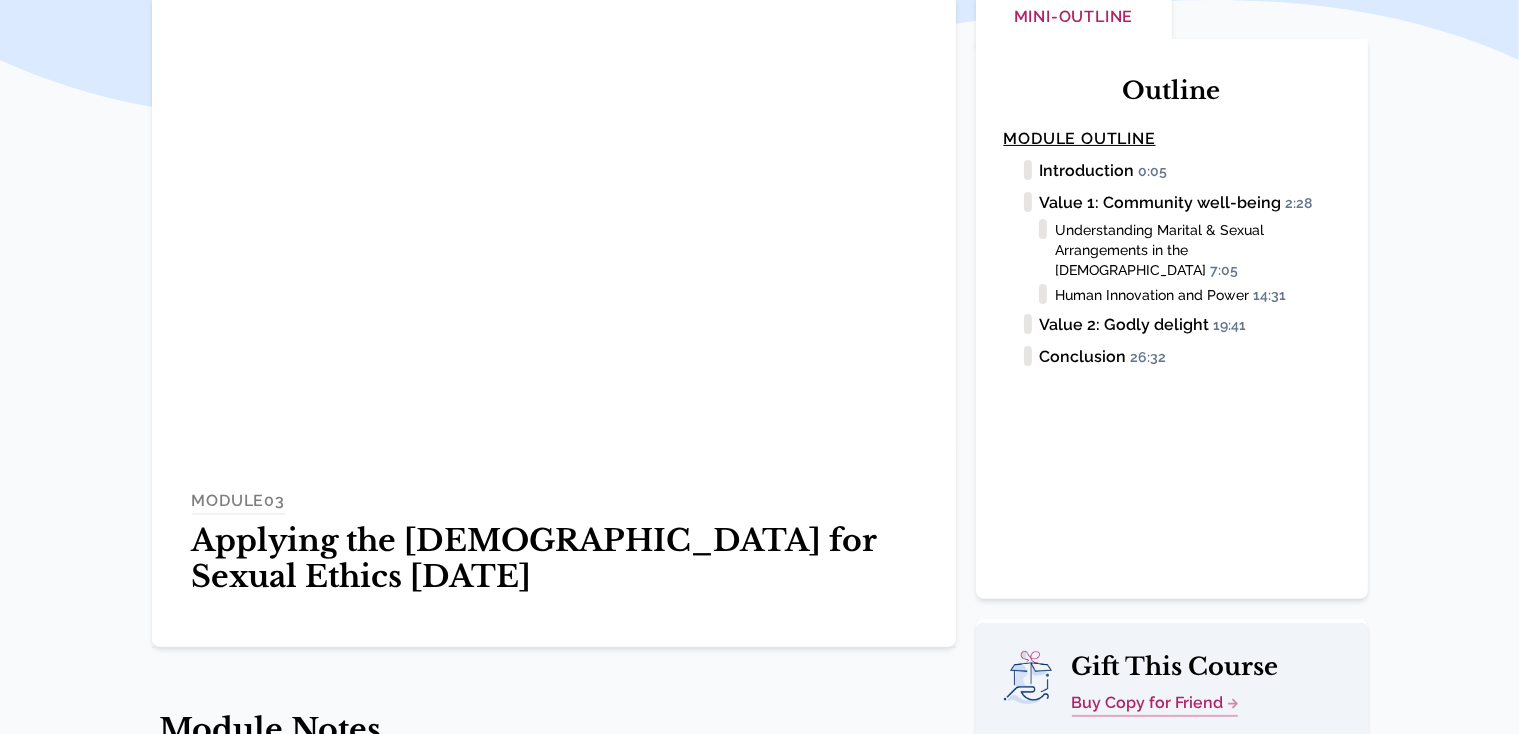 scroll, scrollTop: 475, scrollLeft: 0, axis: vertical 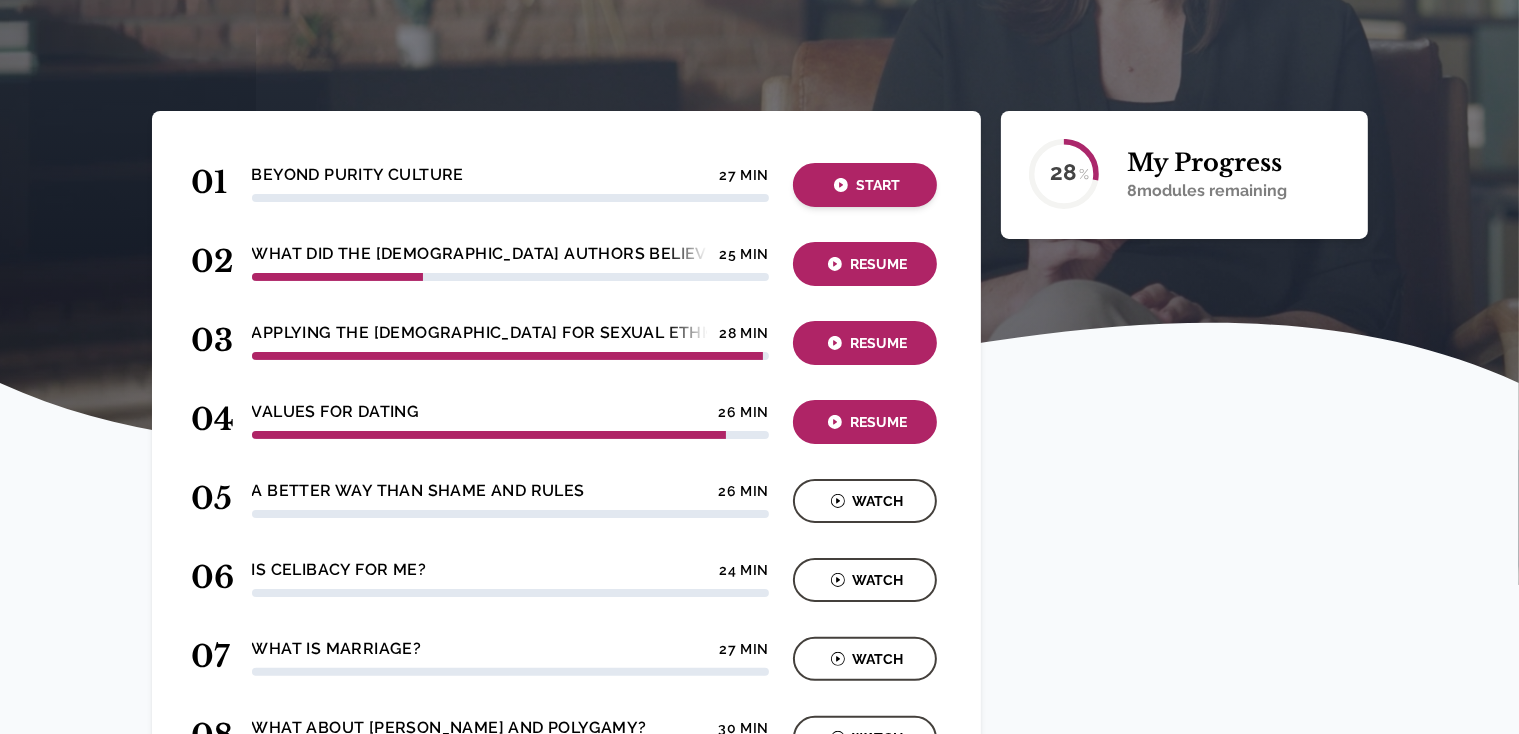 click on "Start" at bounding box center (865, 185) 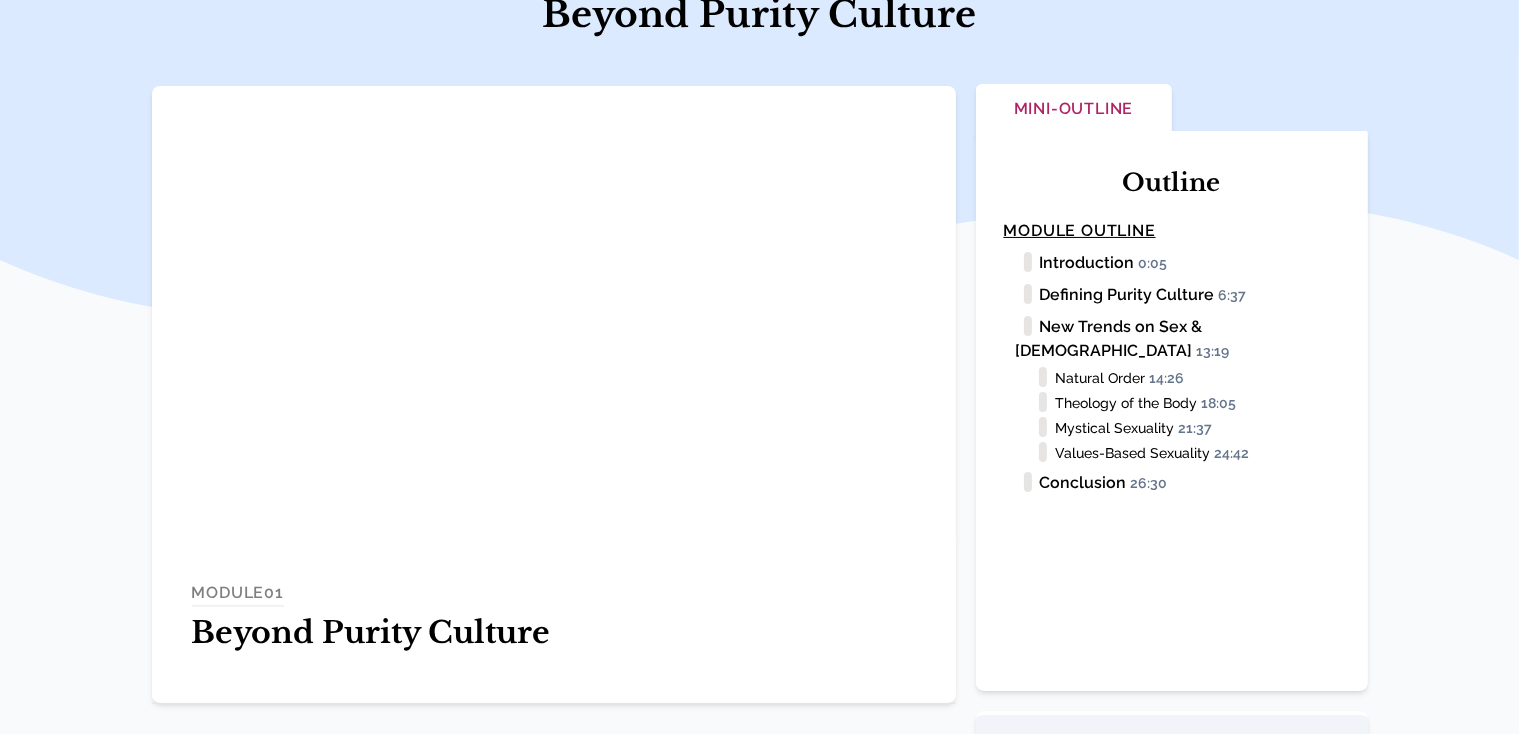 scroll, scrollTop: 316, scrollLeft: 0, axis: vertical 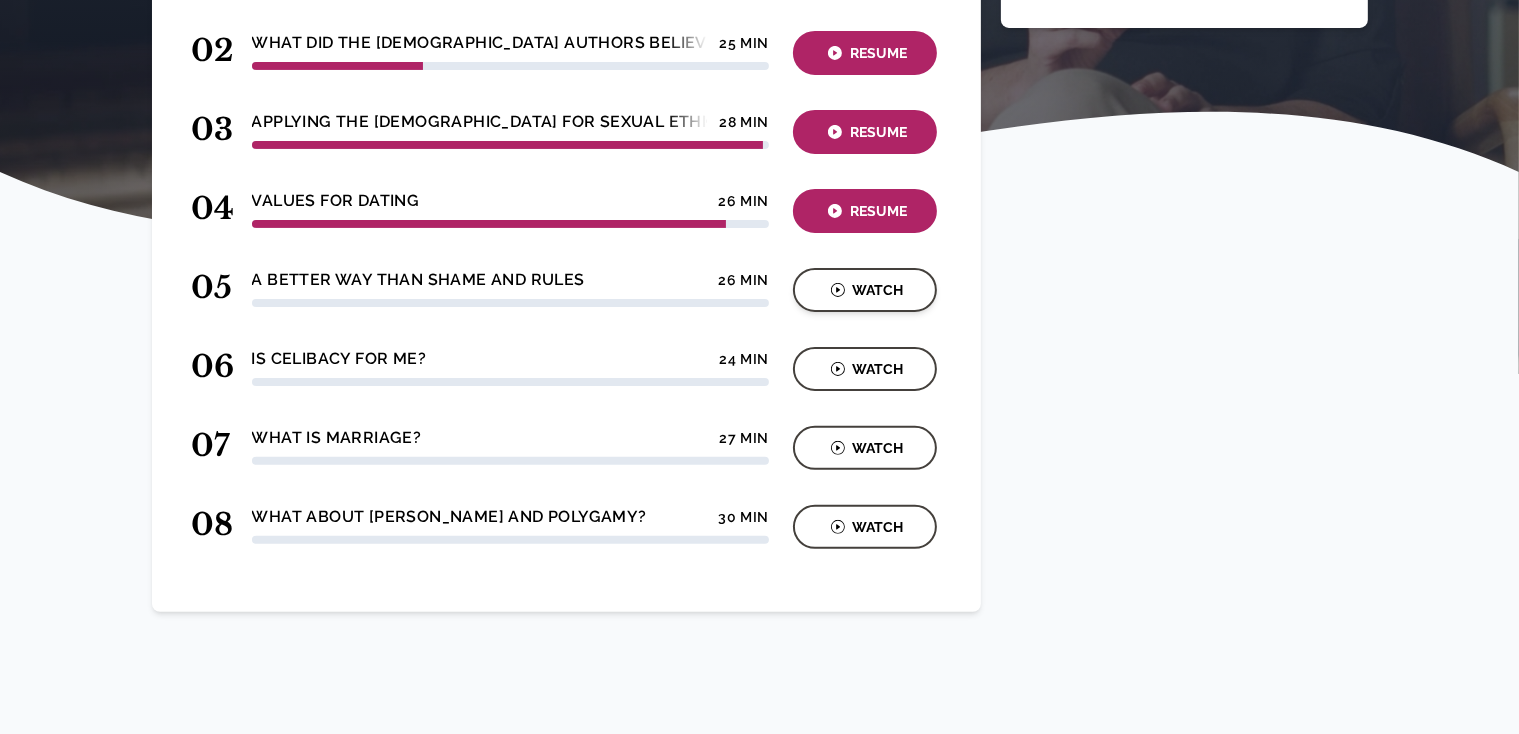 click 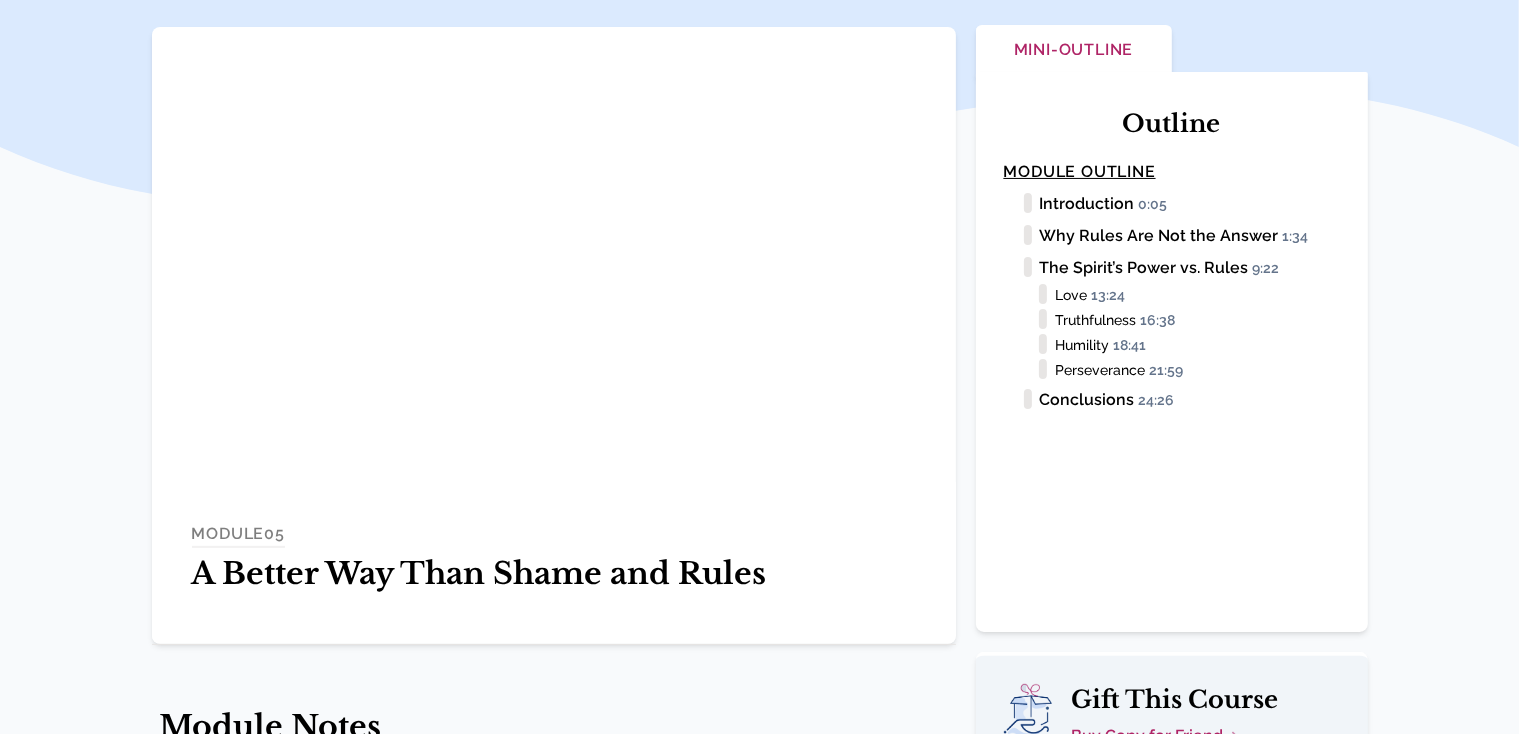 scroll, scrollTop: 369, scrollLeft: 0, axis: vertical 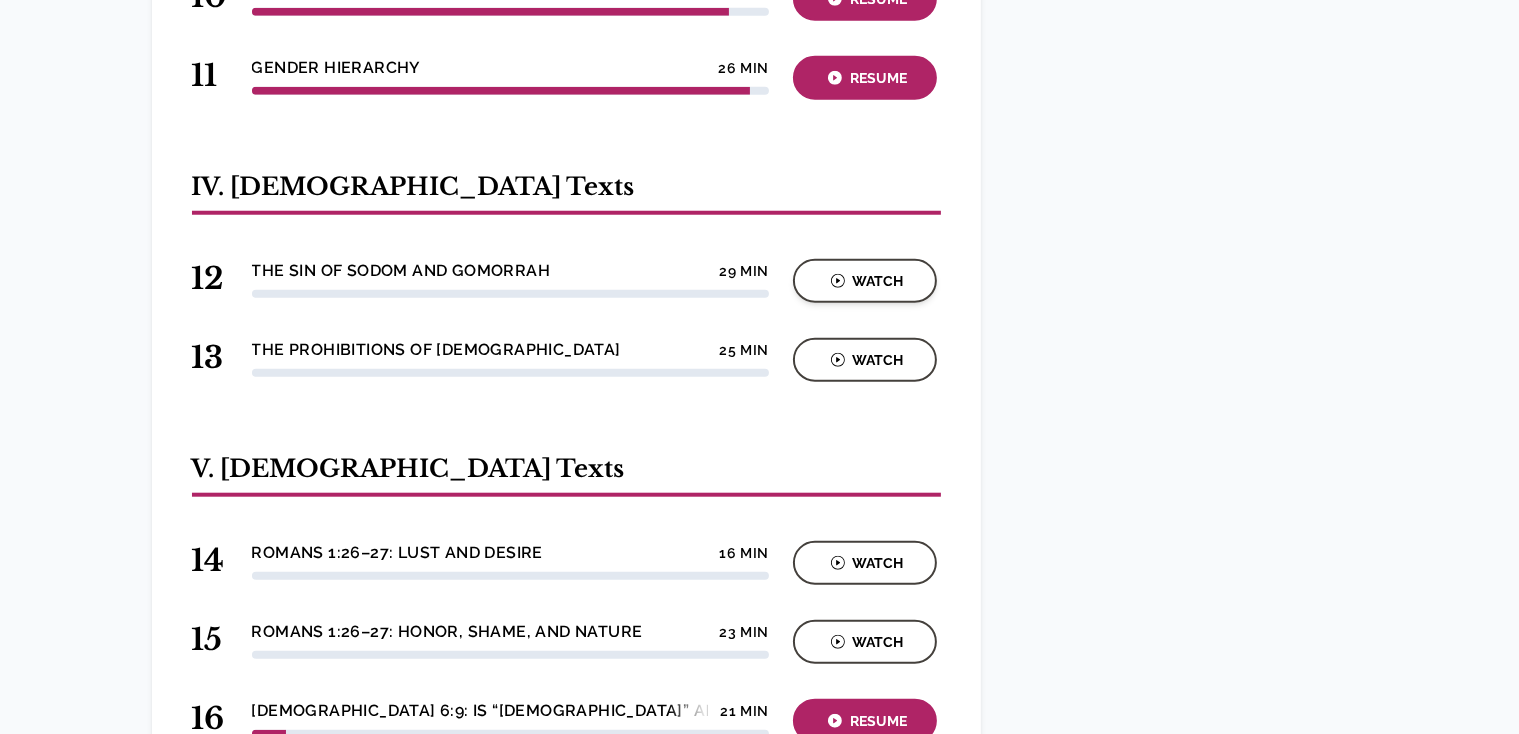 click on "Watch" at bounding box center [865, 281] 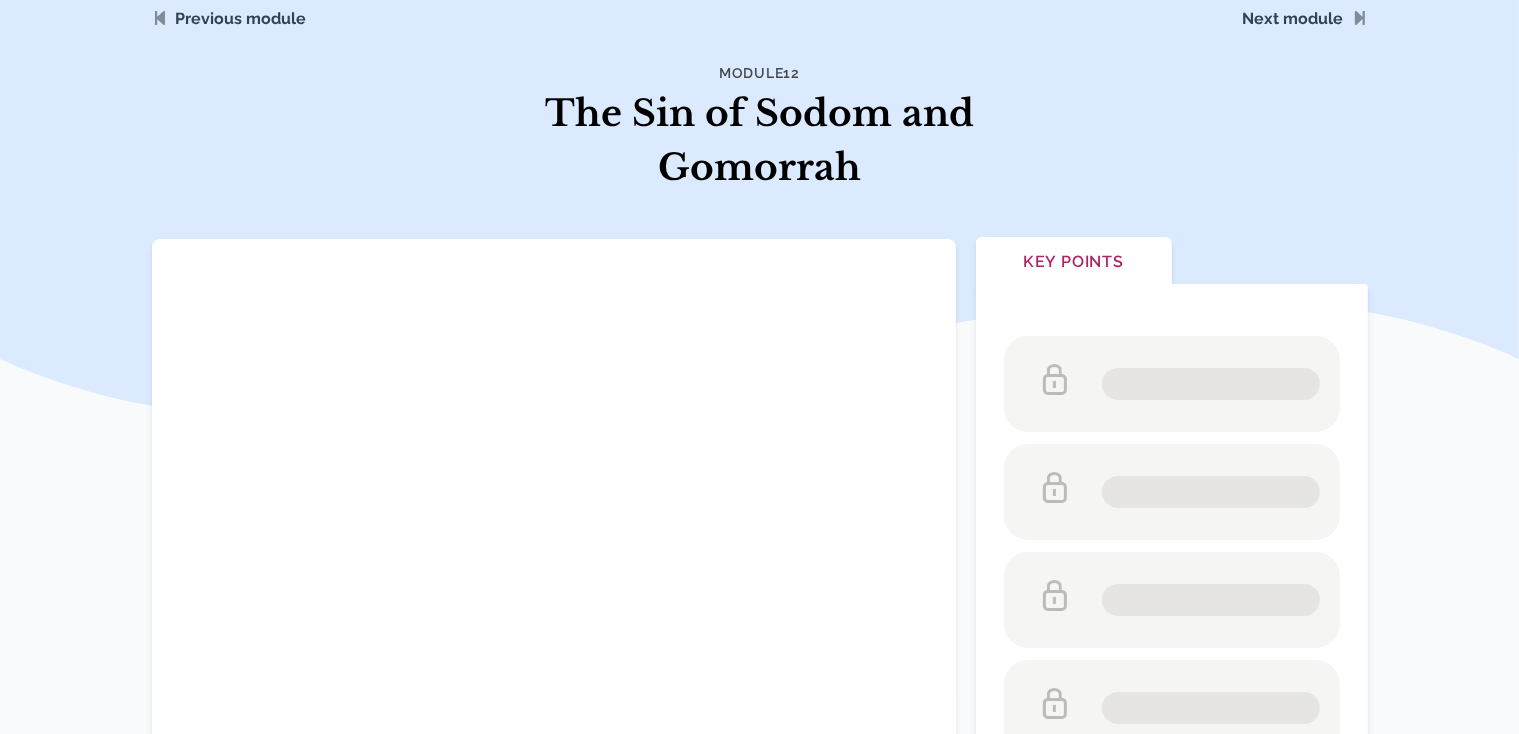 scroll, scrollTop: 264, scrollLeft: 0, axis: vertical 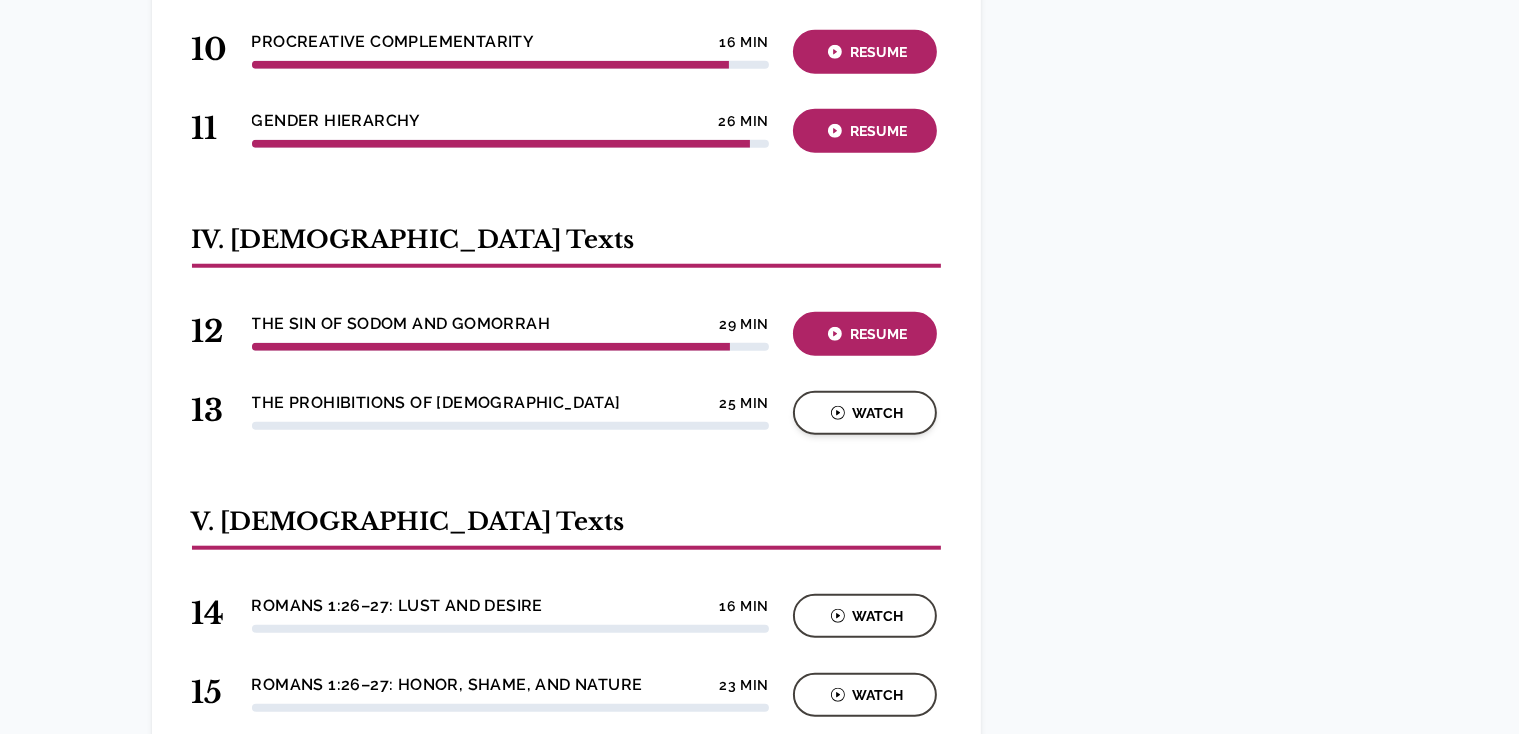 click on "Watch" at bounding box center [865, 413] 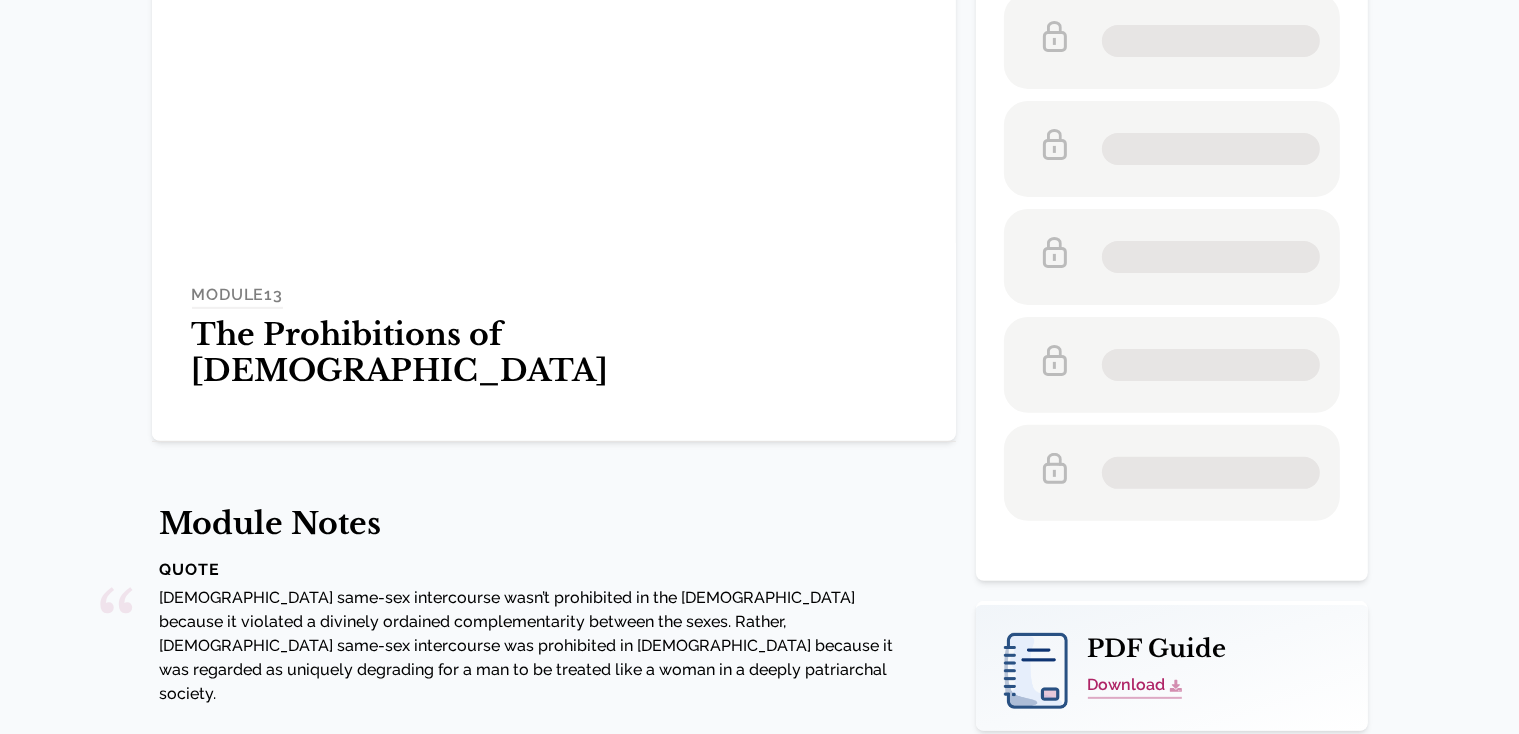 scroll, scrollTop: 580, scrollLeft: 0, axis: vertical 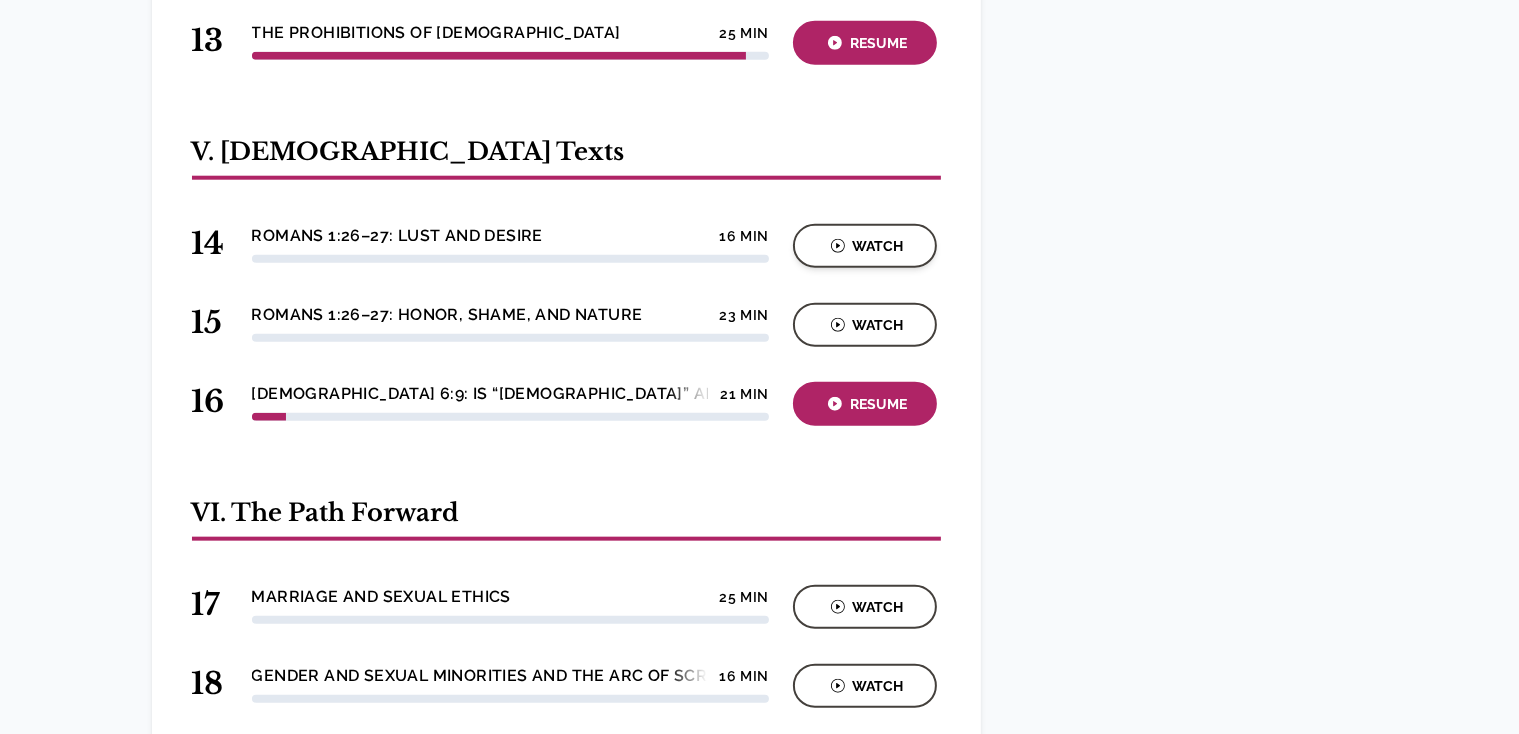 click on "Watch" at bounding box center (865, 246) 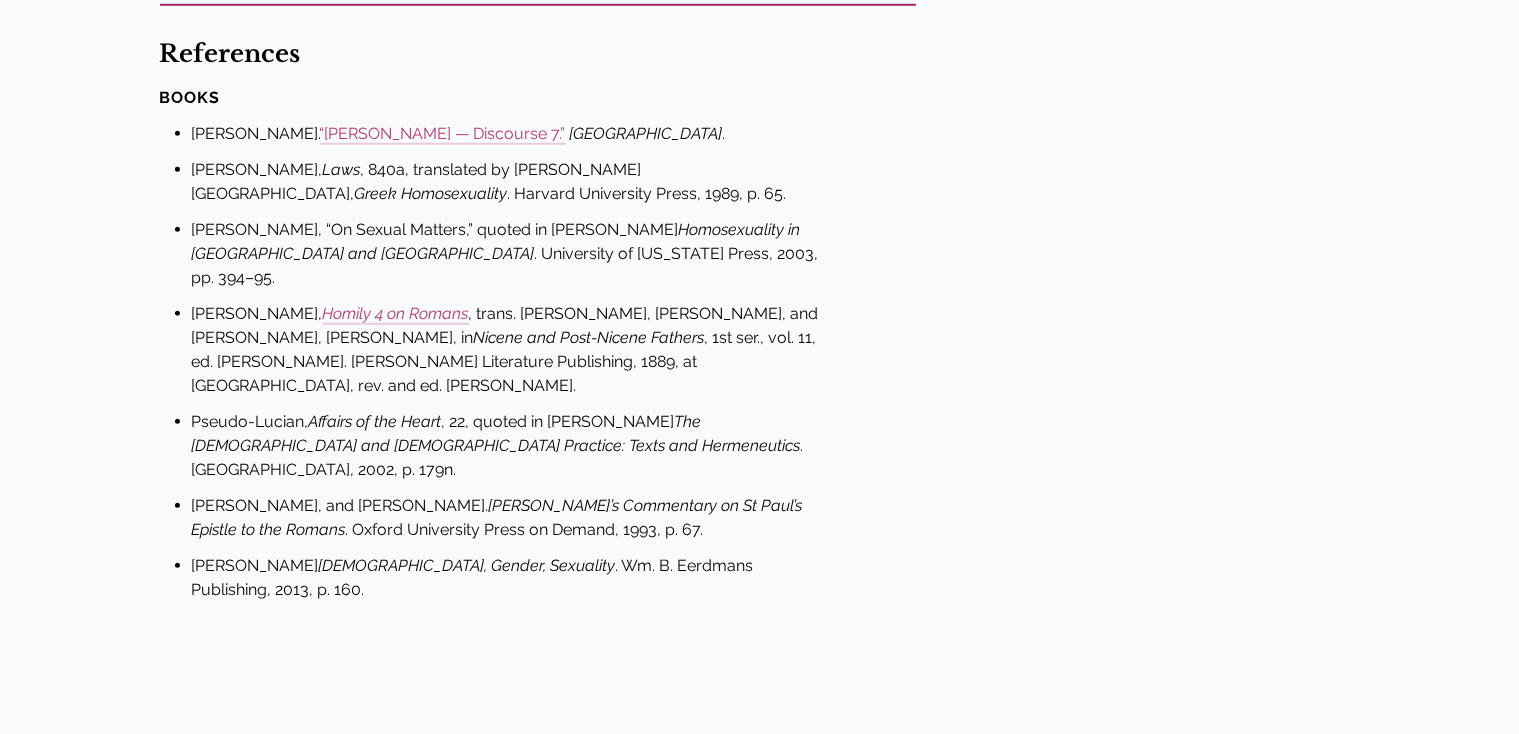 scroll, scrollTop: 0, scrollLeft: 0, axis: both 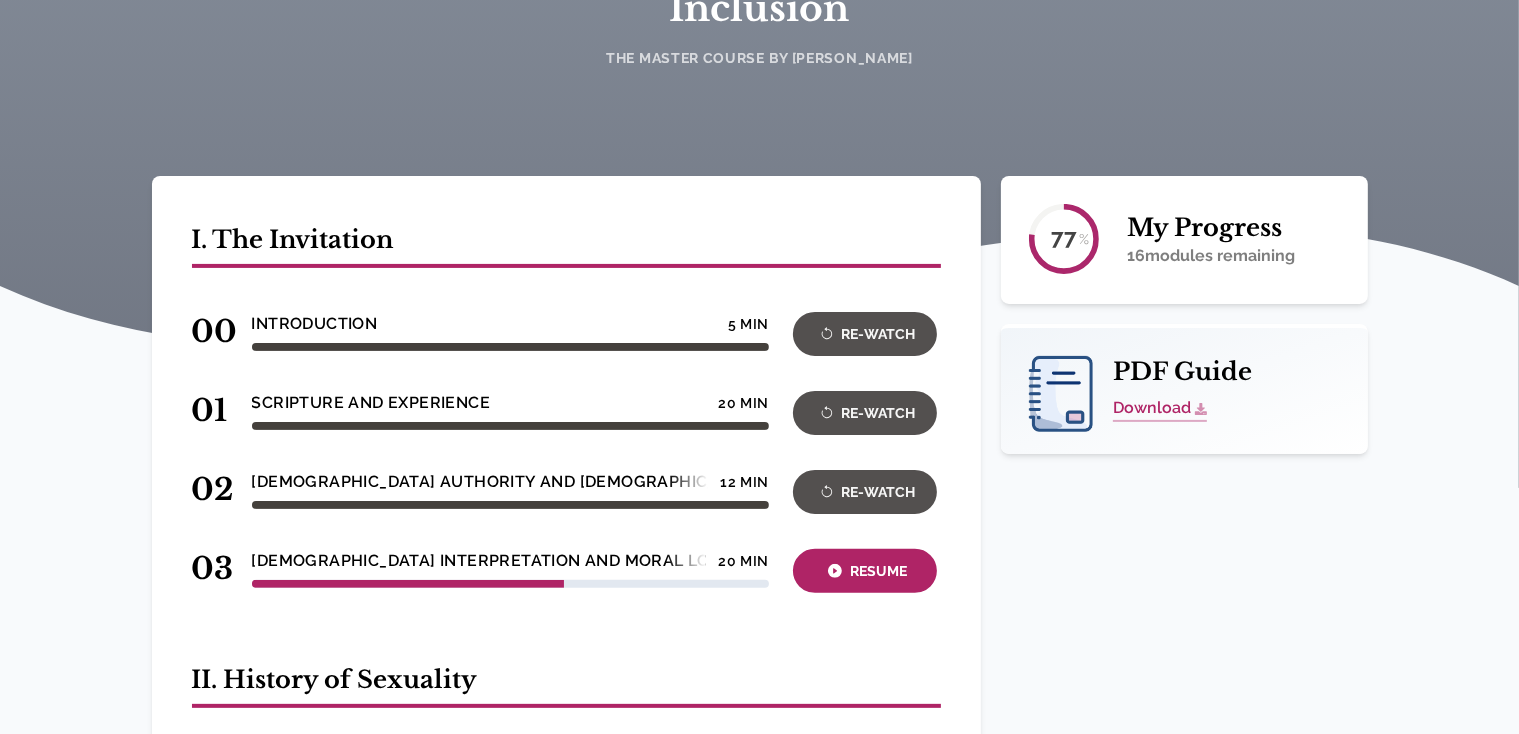 click on "77 My Progress 16  modules remaining PDF Guide Download" at bounding box center [1184, 1397] 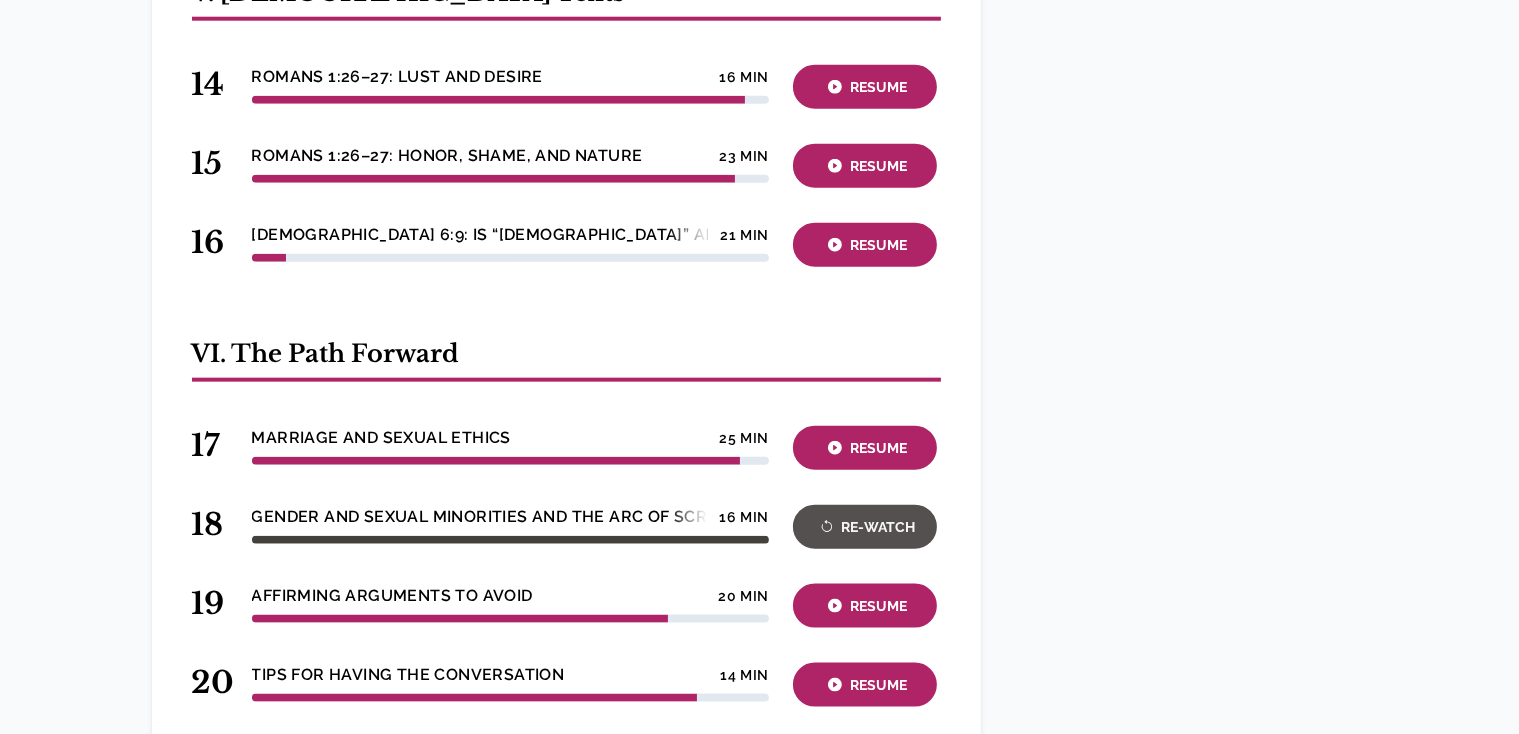 scroll, scrollTop: 2276, scrollLeft: 0, axis: vertical 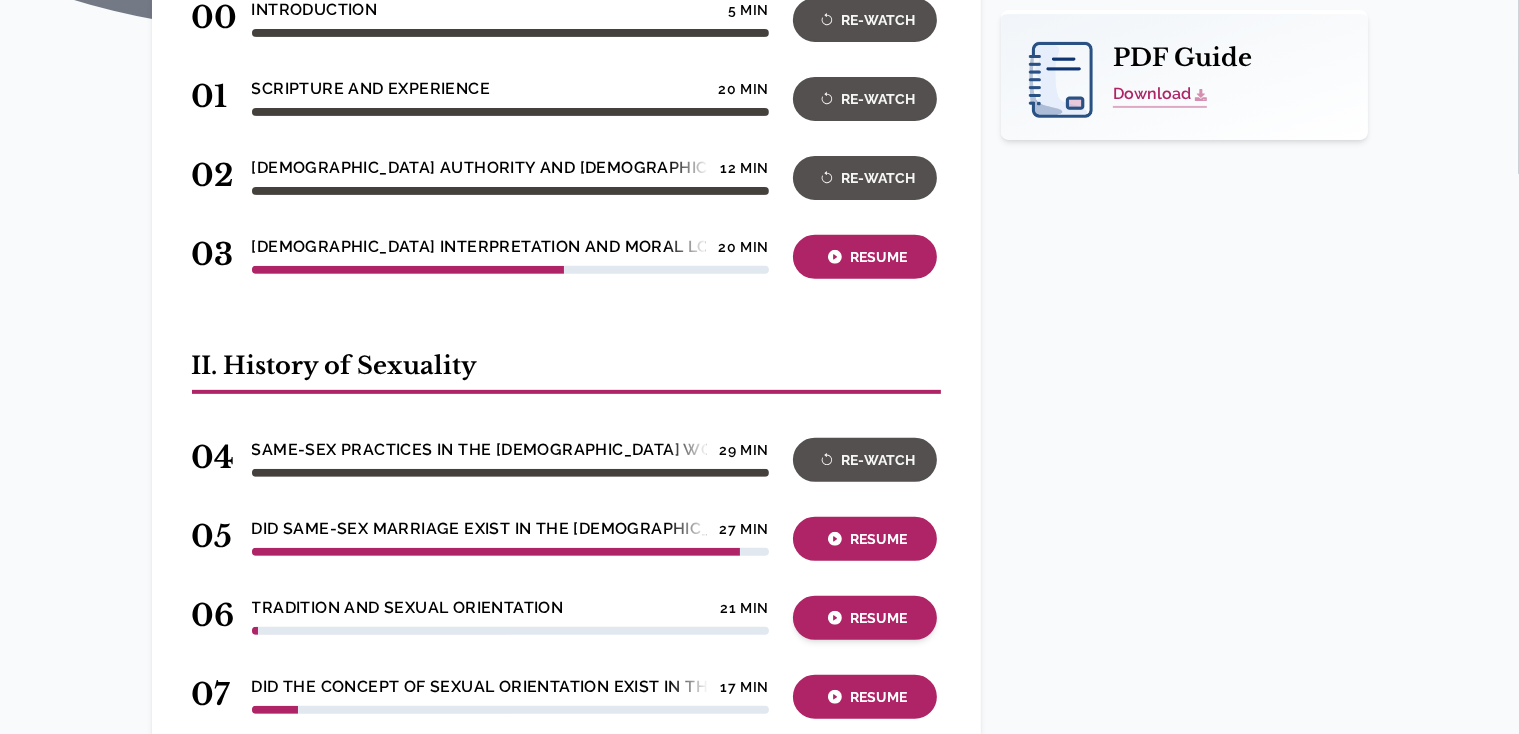 click on "Resume" at bounding box center (865, 618) 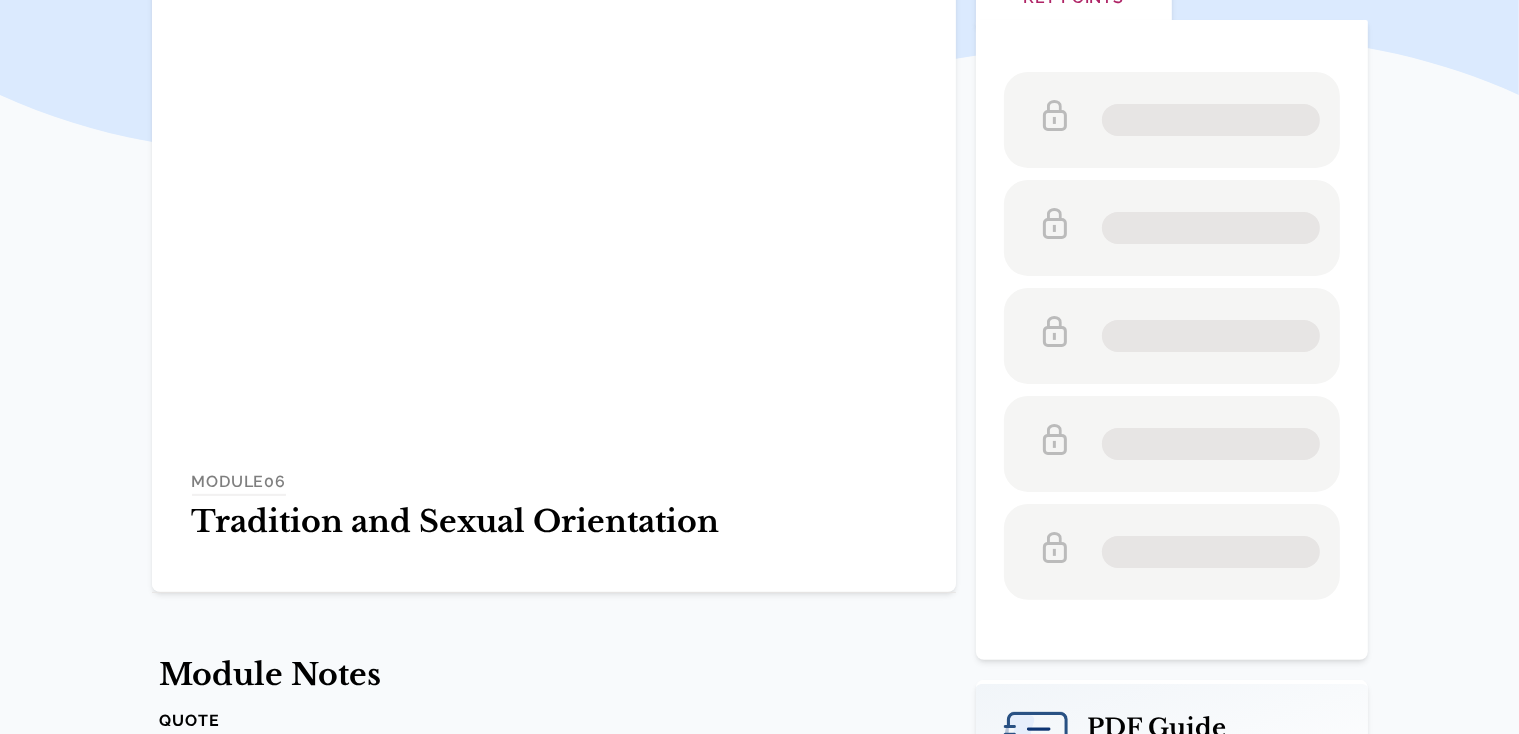 scroll, scrollTop: 571, scrollLeft: 0, axis: vertical 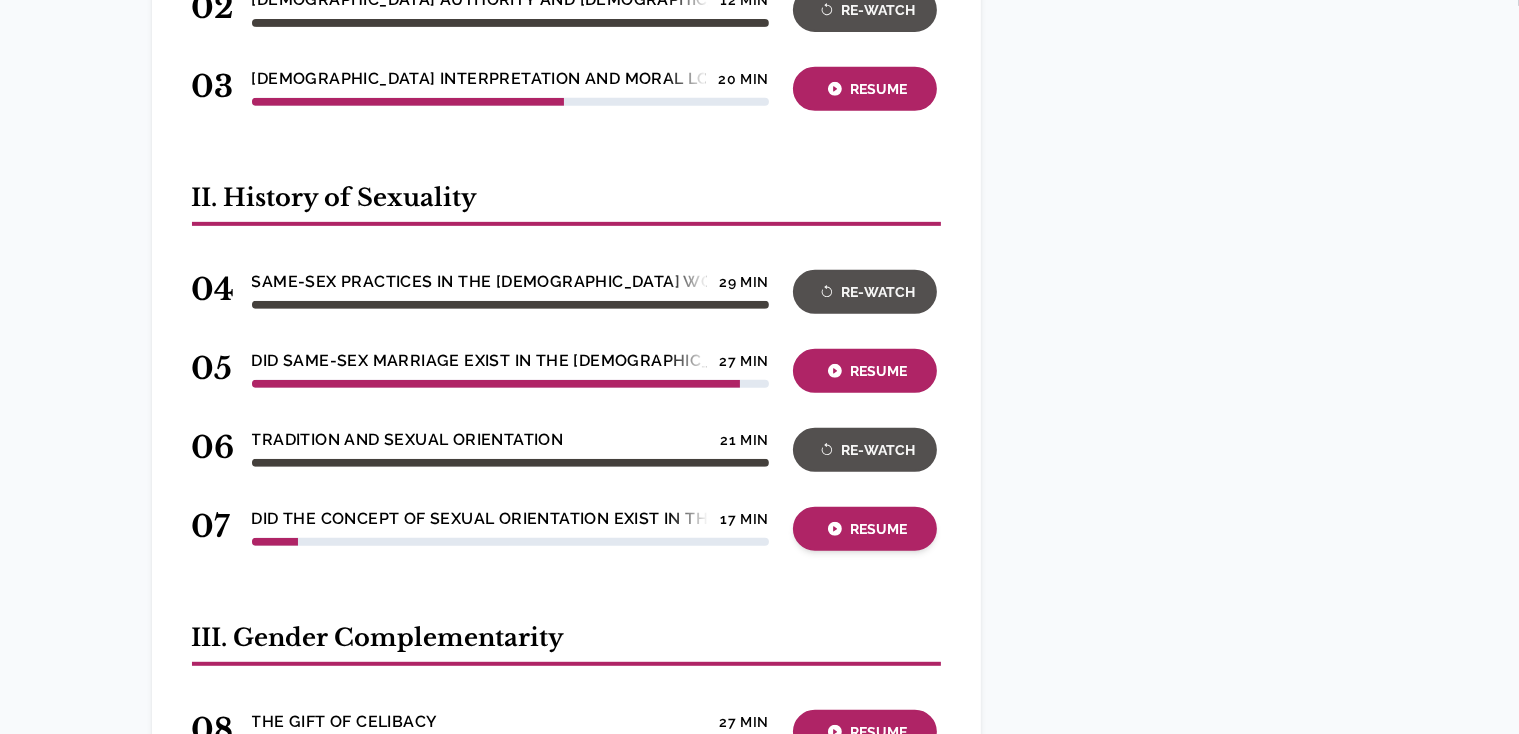 click on "Resume" at bounding box center [865, 529] 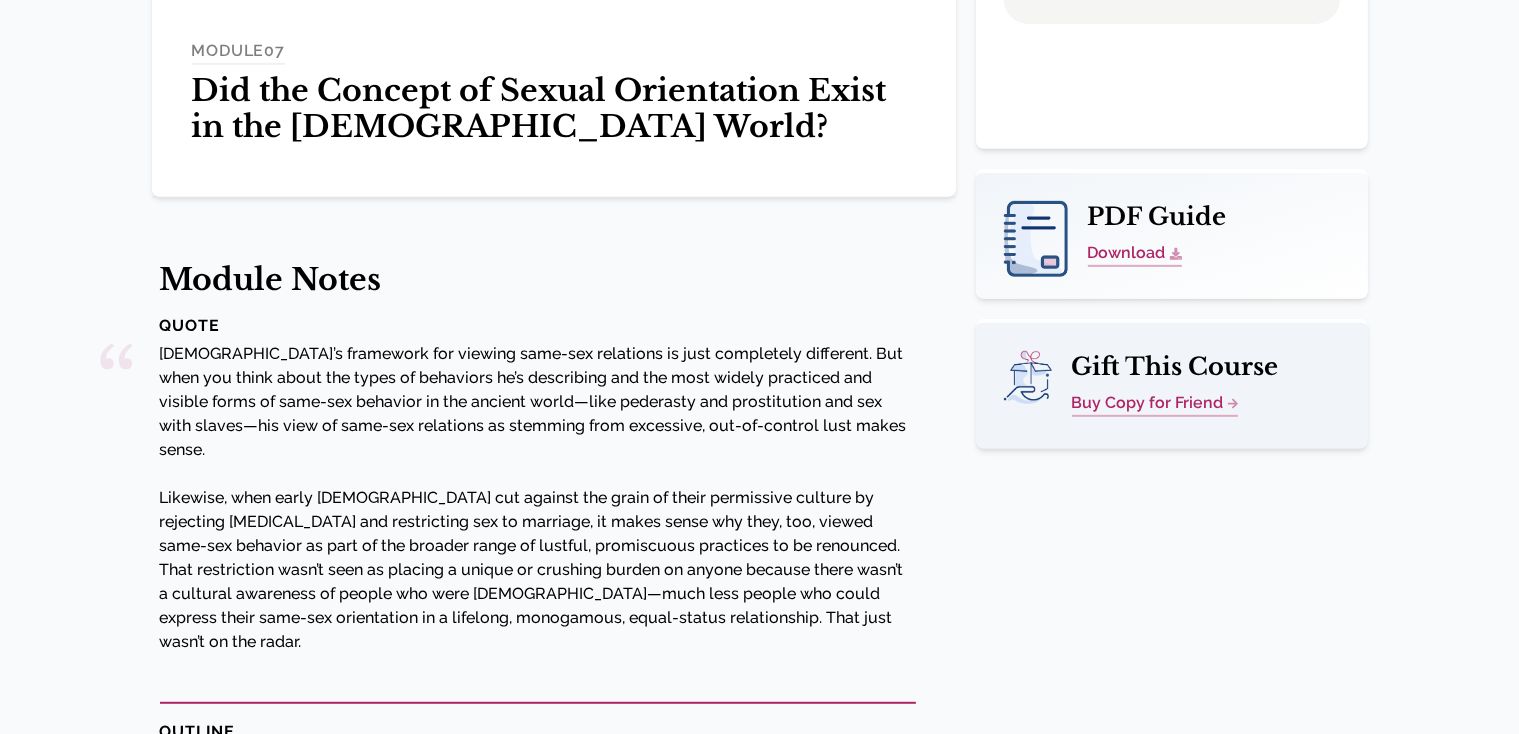 scroll, scrollTop: 0, scrollLeft: 0, axis: both 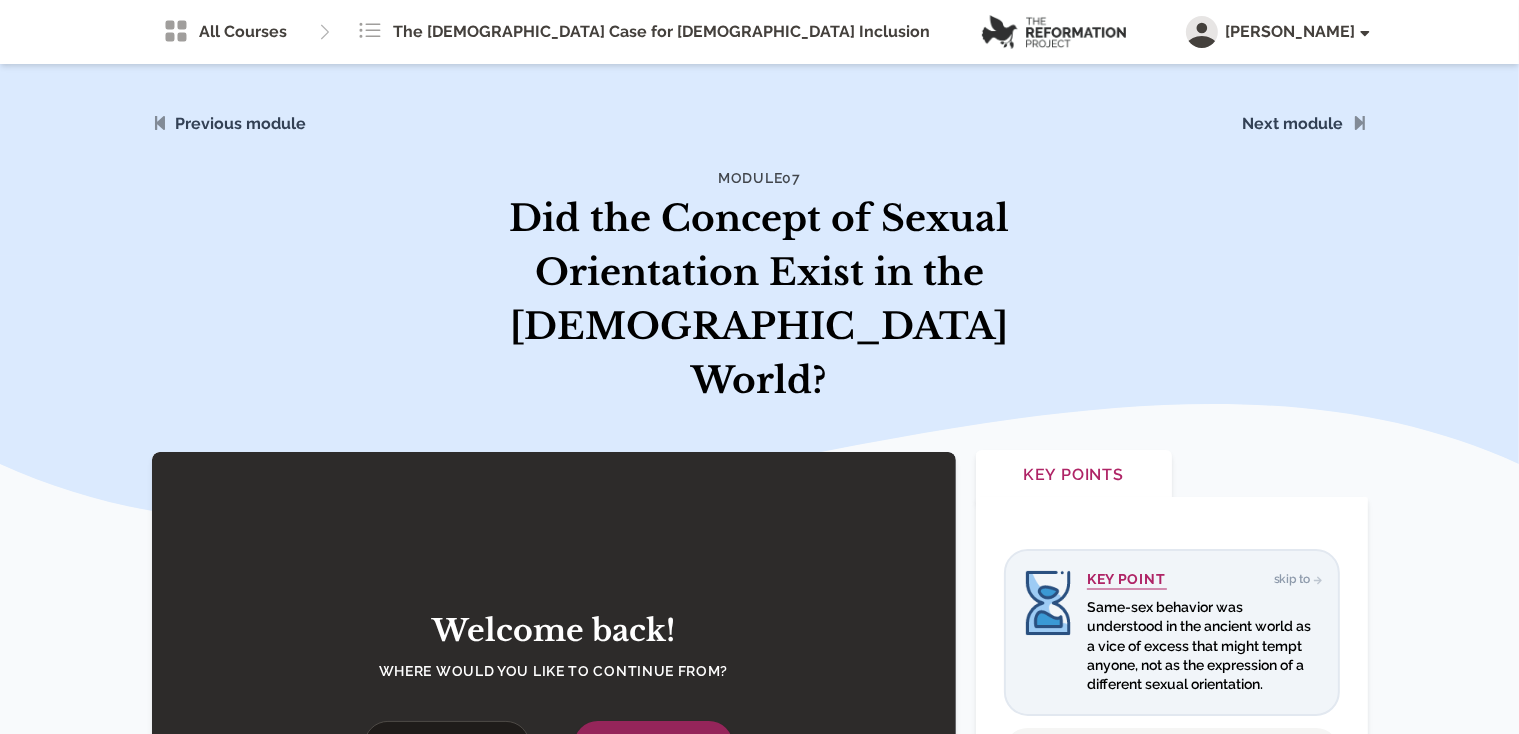 click on "Resume" at bounding box center (653, 745) 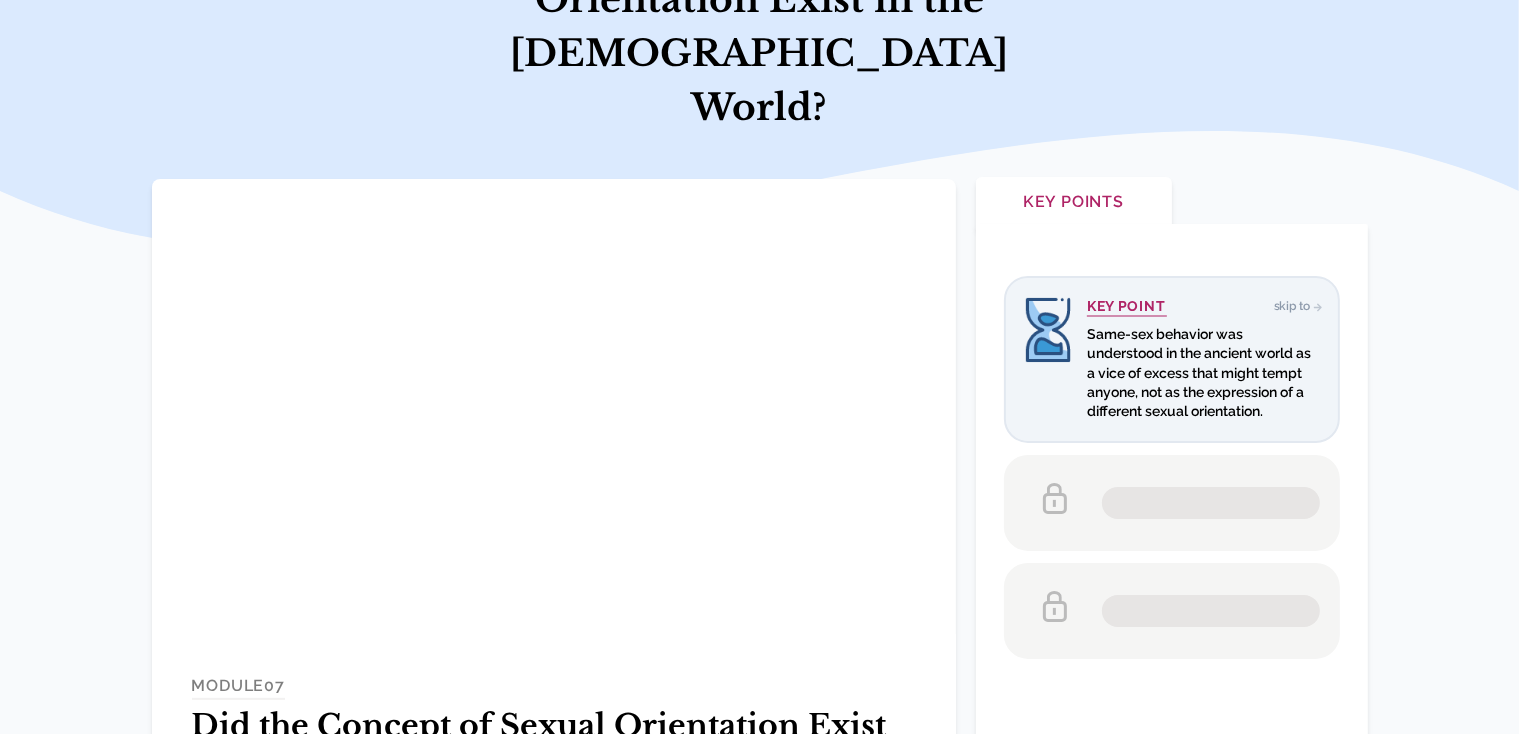 scroll, scrollTop: 344, scrollLeft: 0, axis: vertical 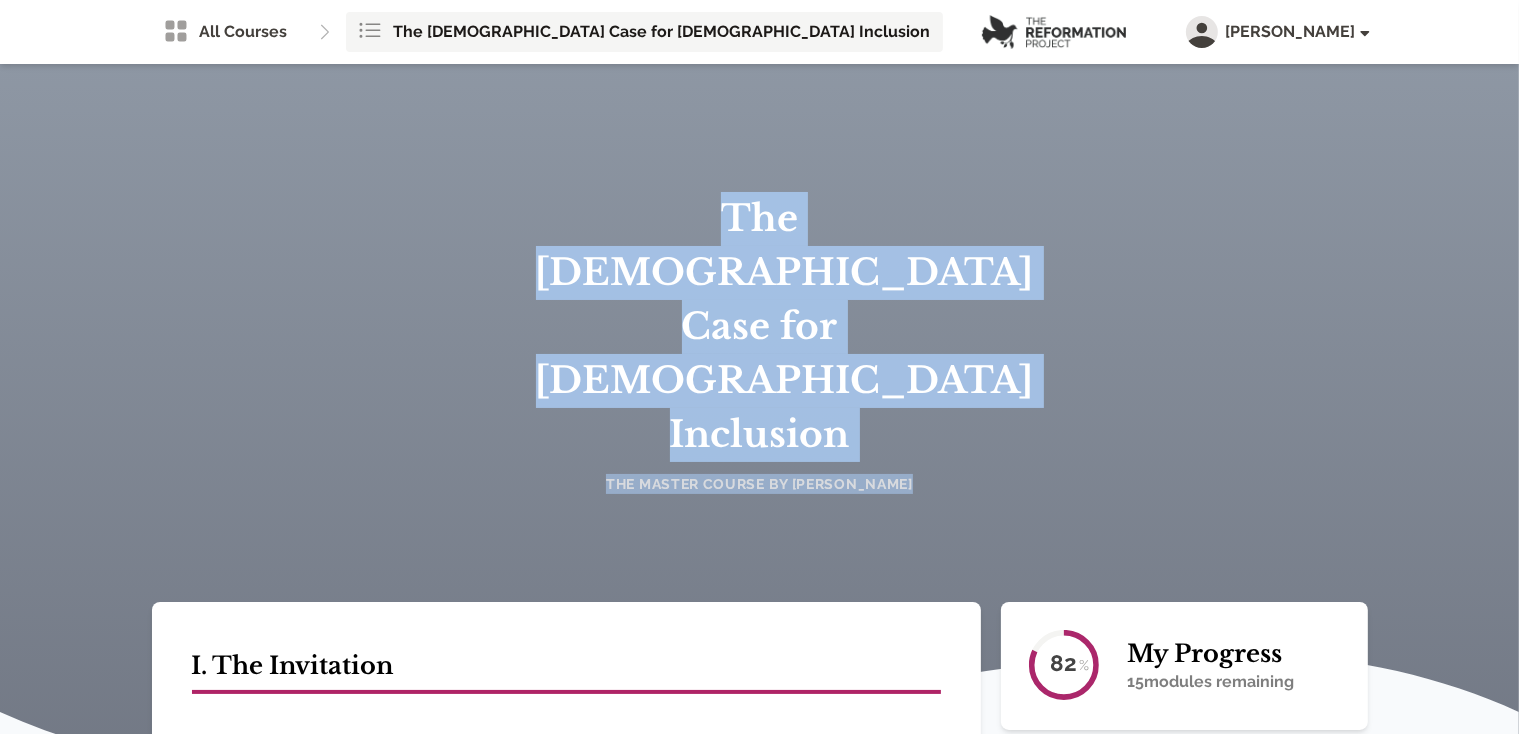 drag, startPoint x: 566, startPoint y: 215, endPoint x: 962, endPoint y: 327, distance: 411.53372 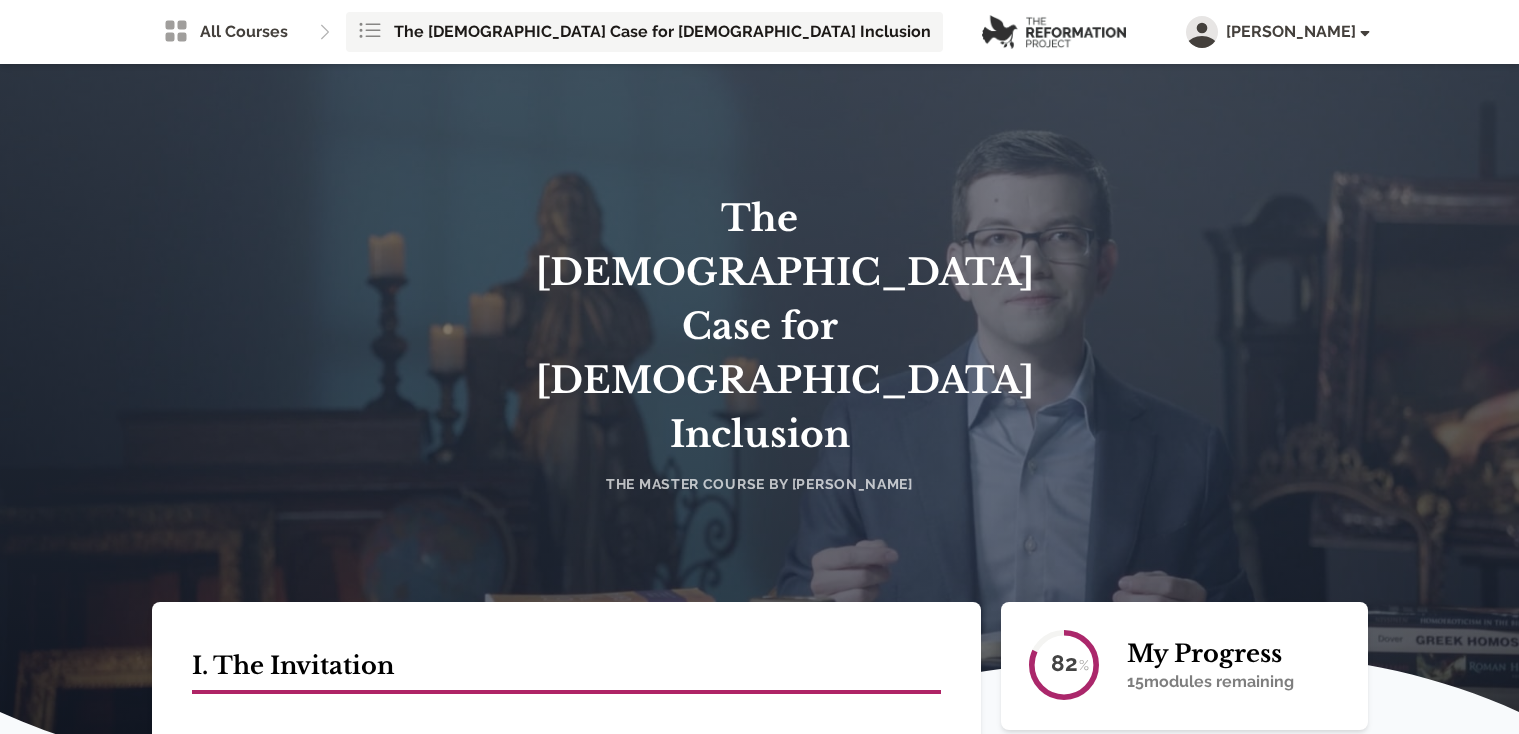 scroll, scrollTop: 0, scrollLeft: 0, axis: both 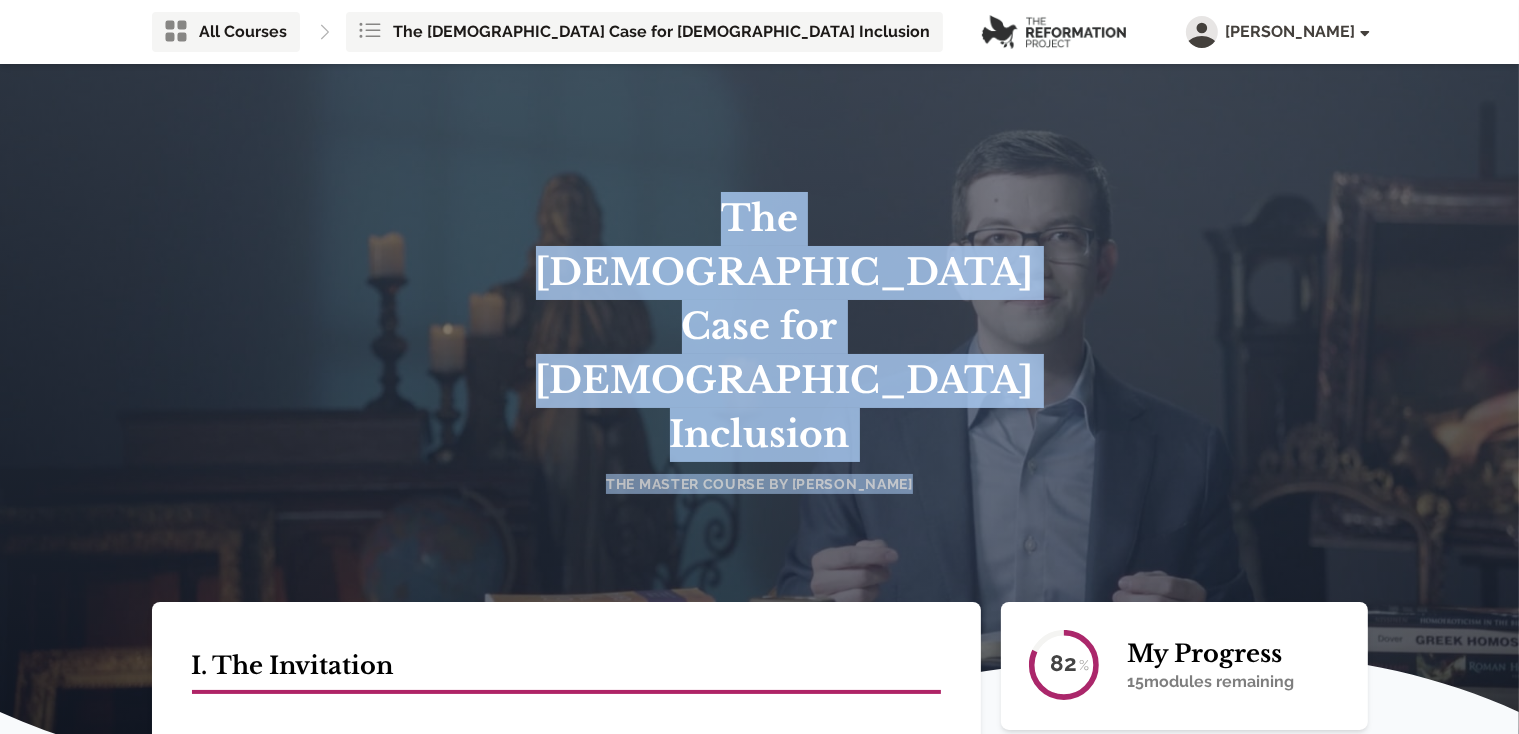 click on "All Courses" at bounding box center [244, 32] 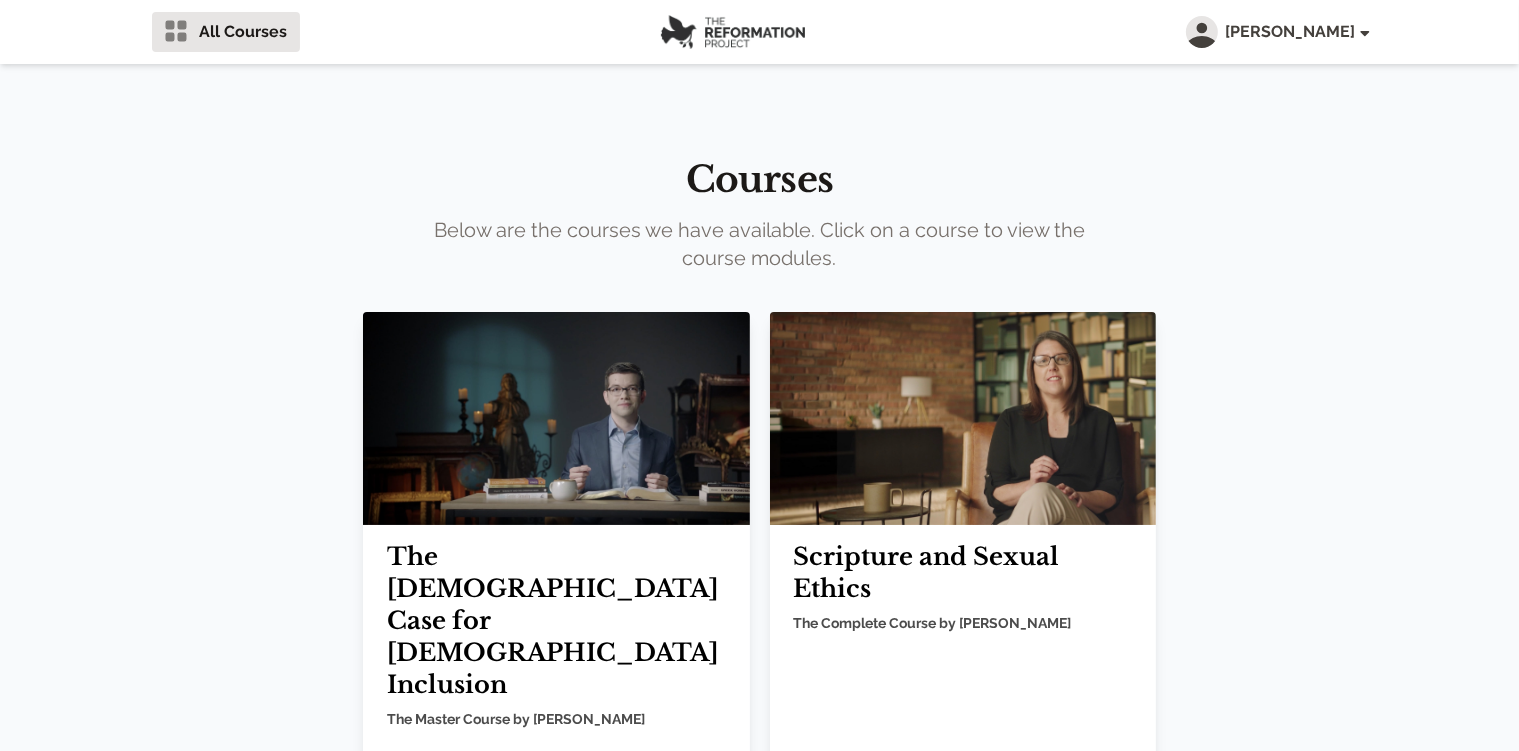 click at bounding box center [963, 418] 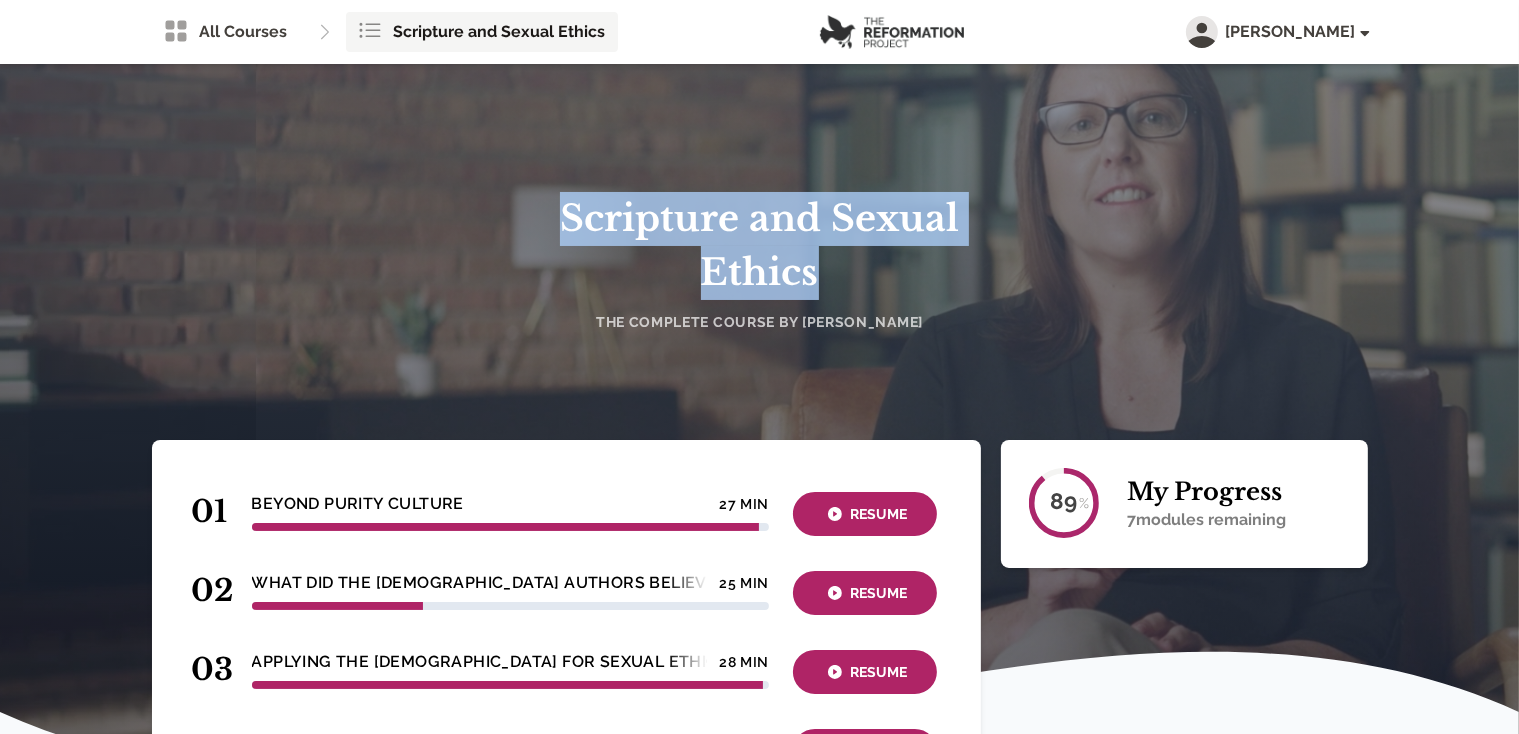 drag, startPoint x: 562, startPoint y: 217, endPoint x: 846, endPoint y: 279, distance: 290.68884 